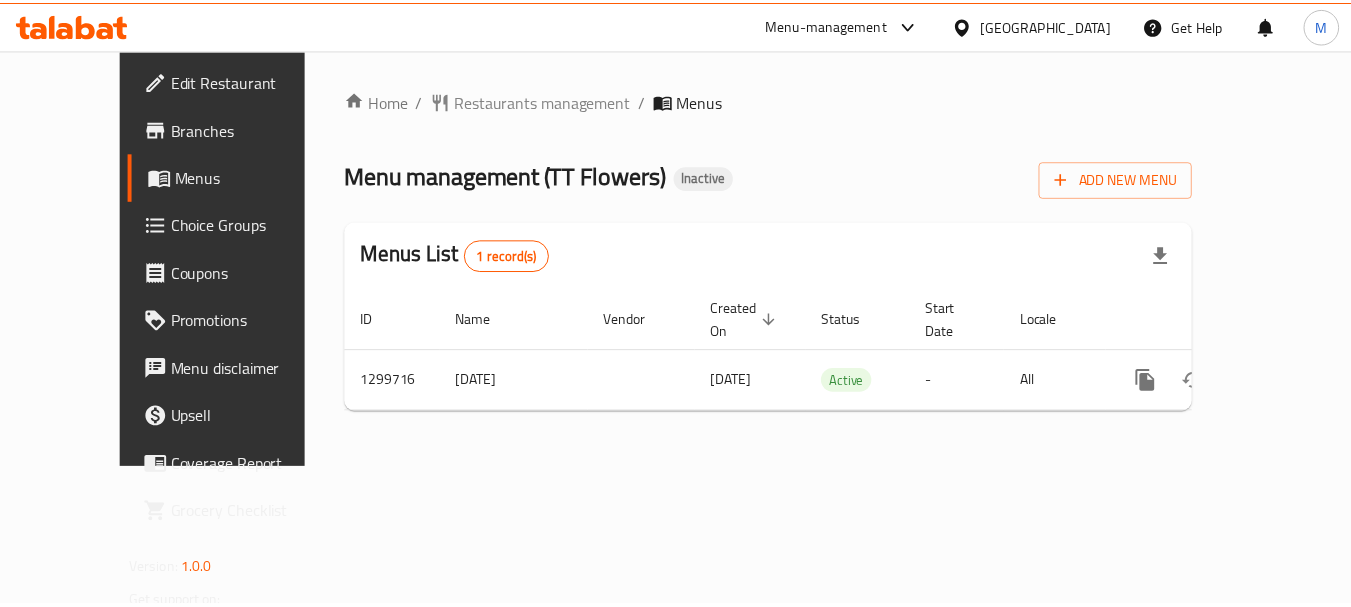 scroll, scrollTop: 0, scrollLeft: 0, axis: both 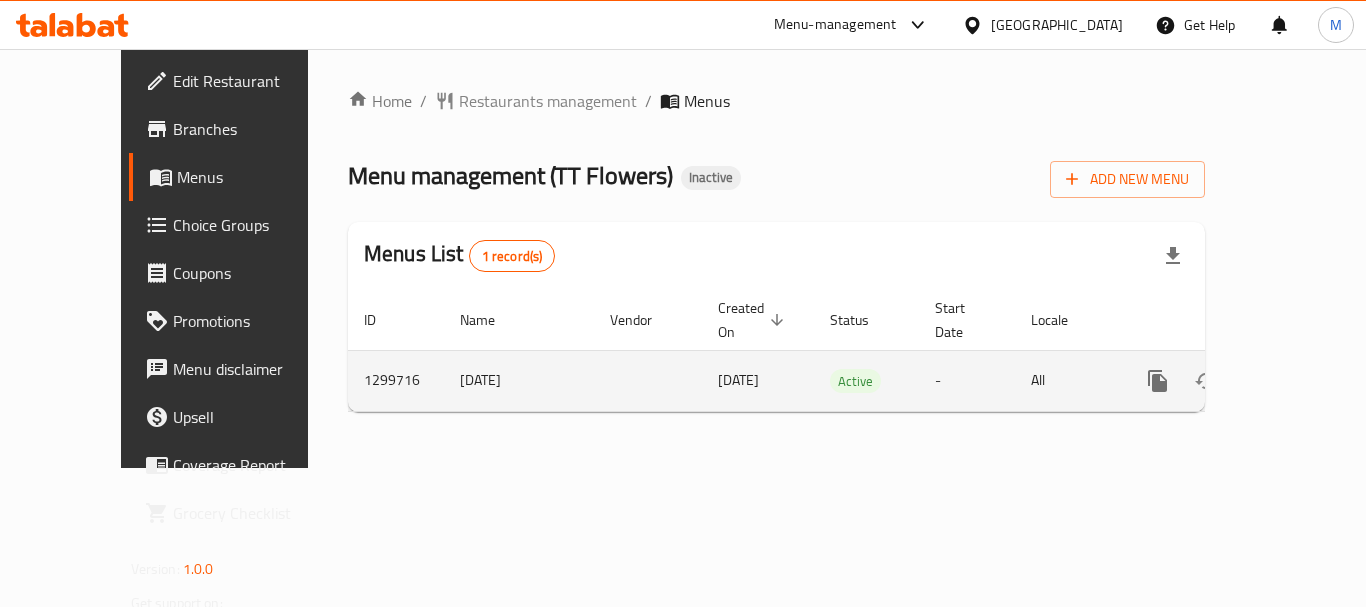 click 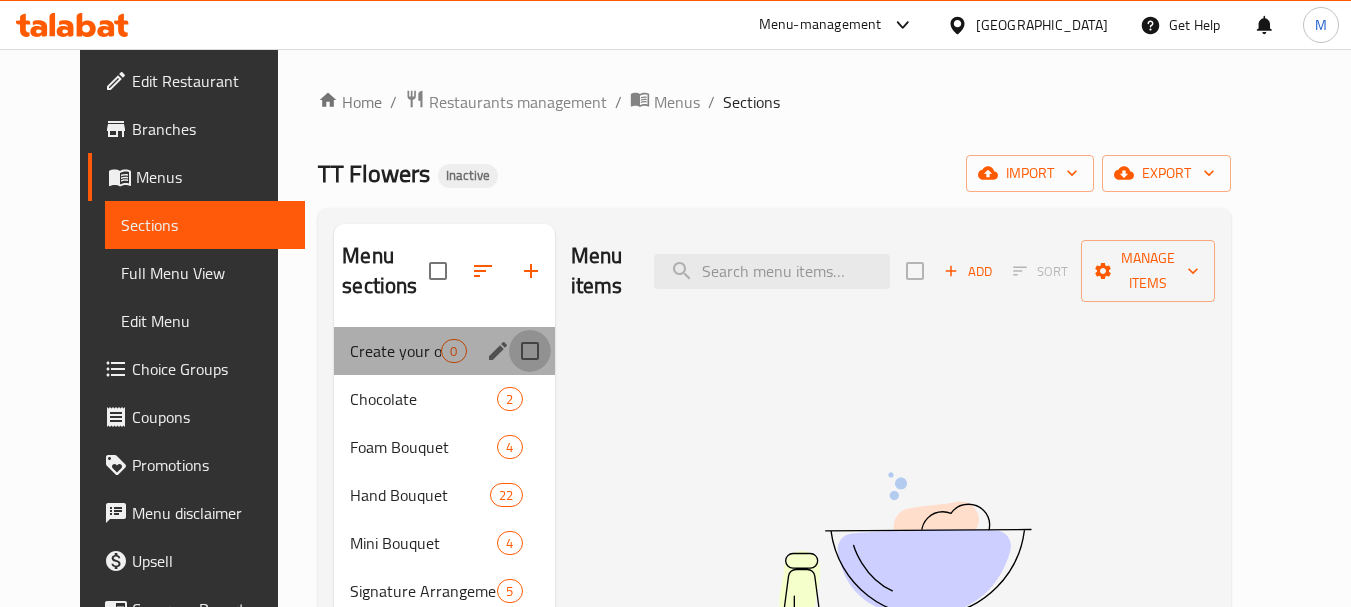 click at bounding box center (530, 351) 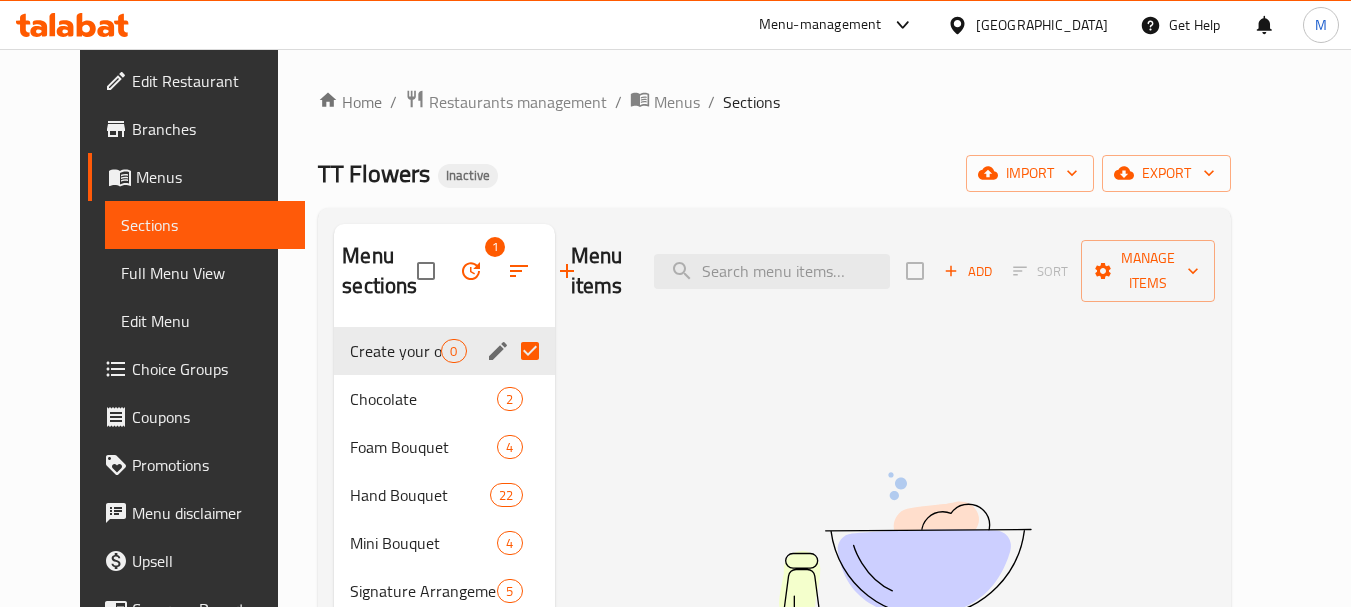 click 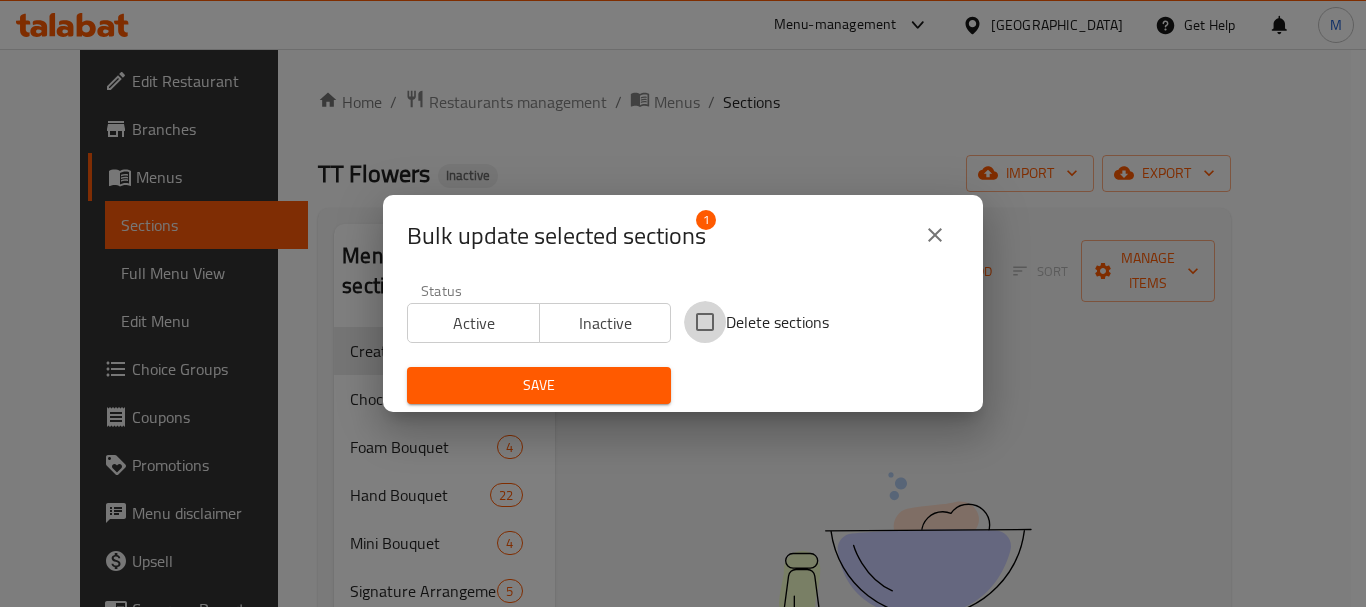 click on "Delete sections" at bounding box center [705, 322] 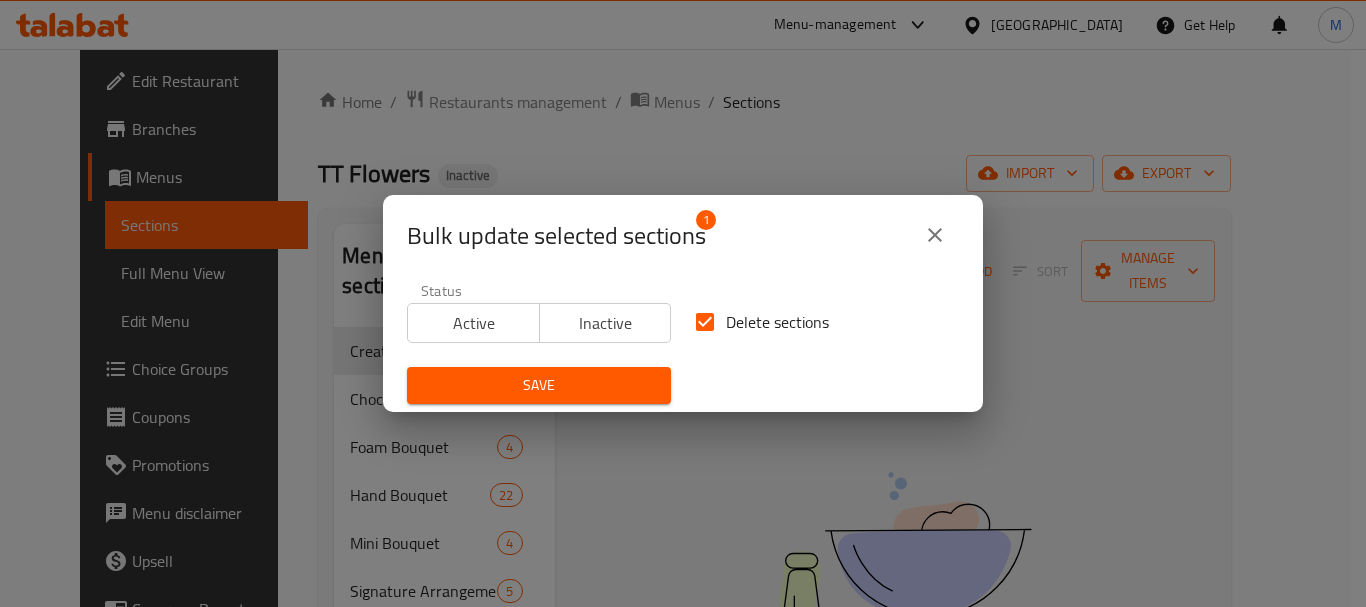 click on "Save" at bounding box center (539, 385) 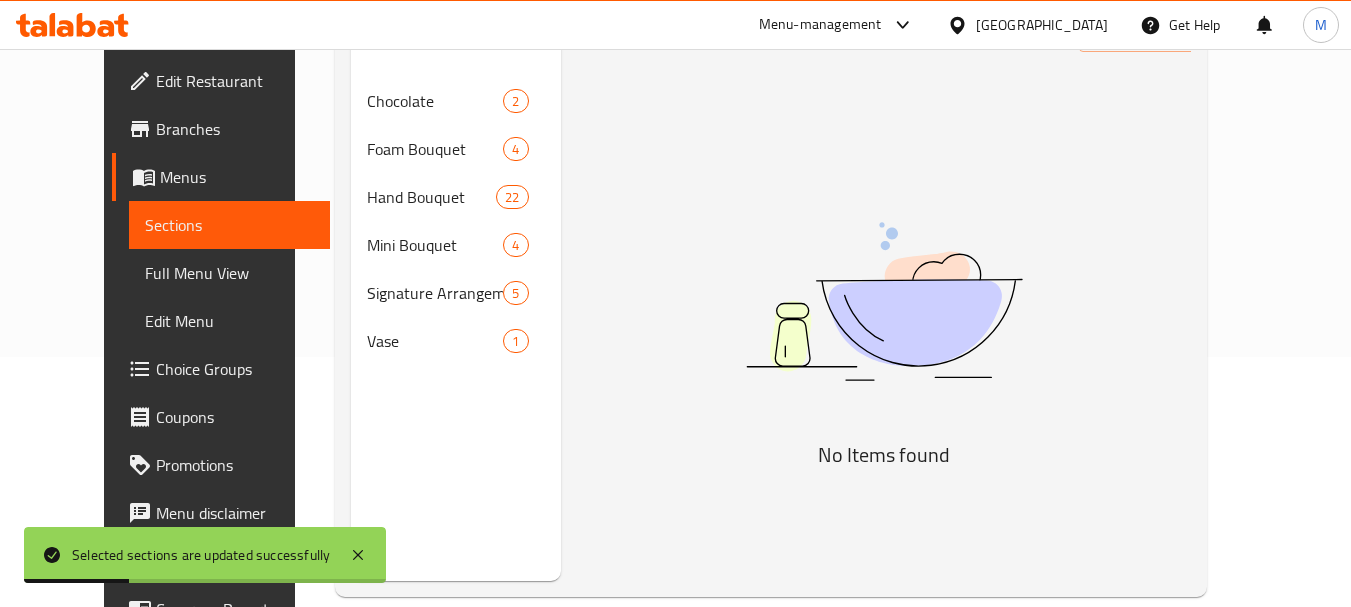 scroll, scrollTop: 59, scrollLeft: 0, axis: vertical 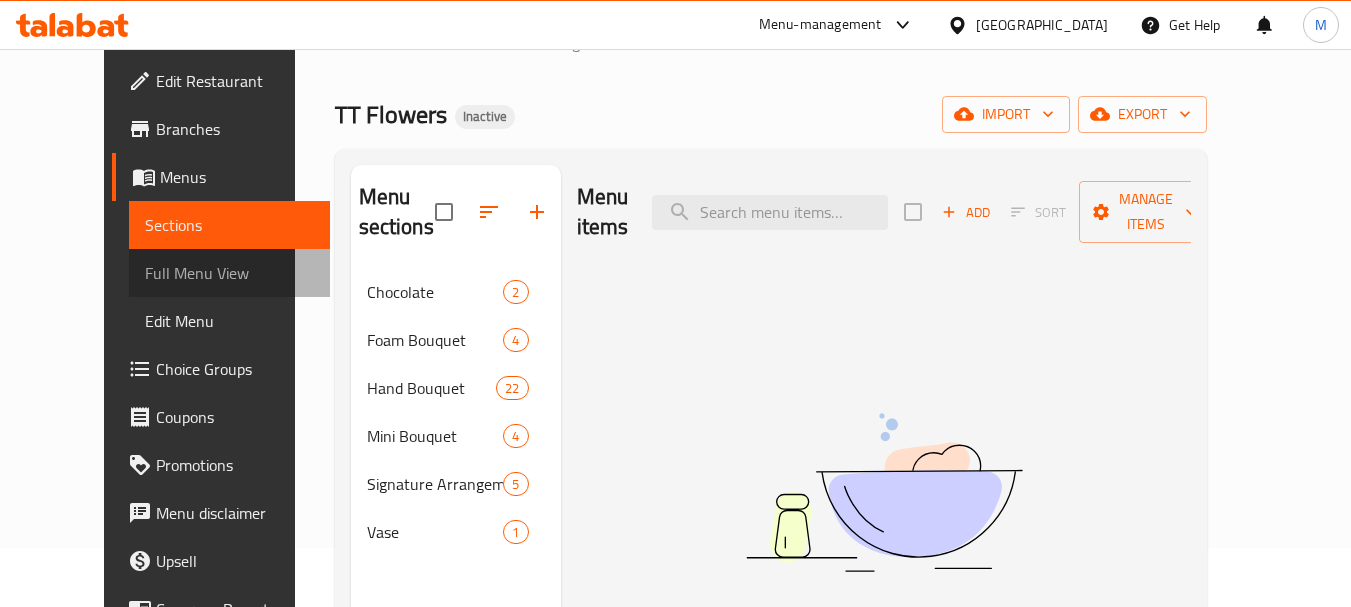 click on "Full Menu View" at bounding box center (229, 273) 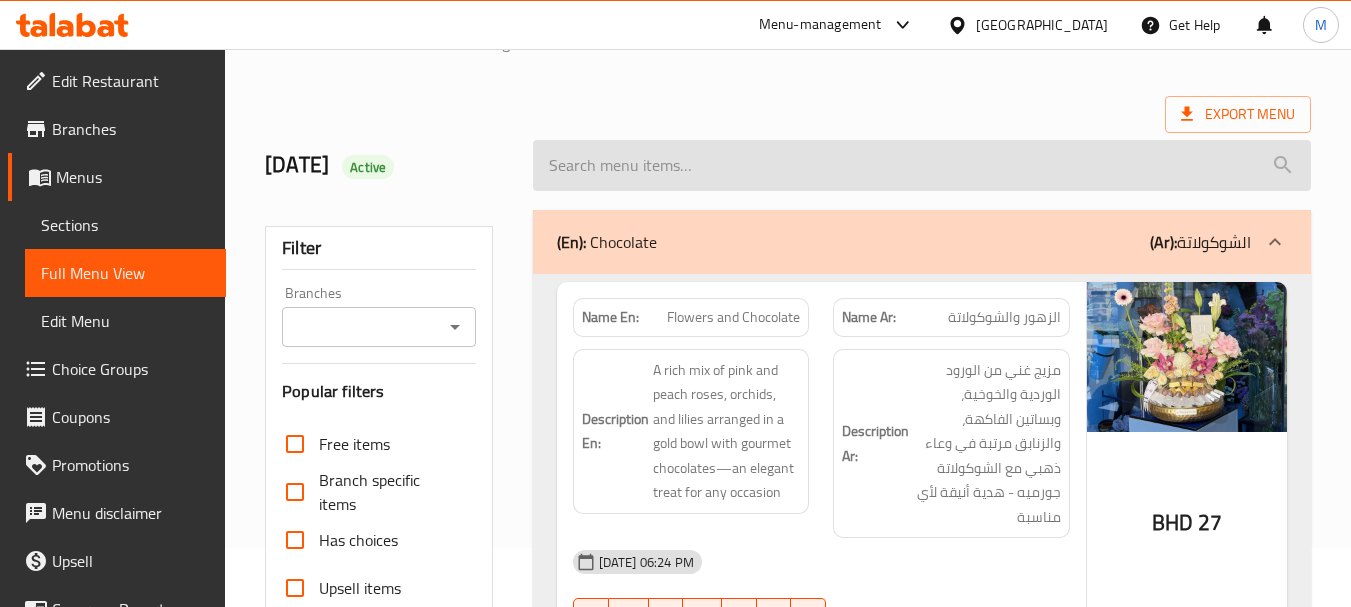 click at bounding box center [922, 165] 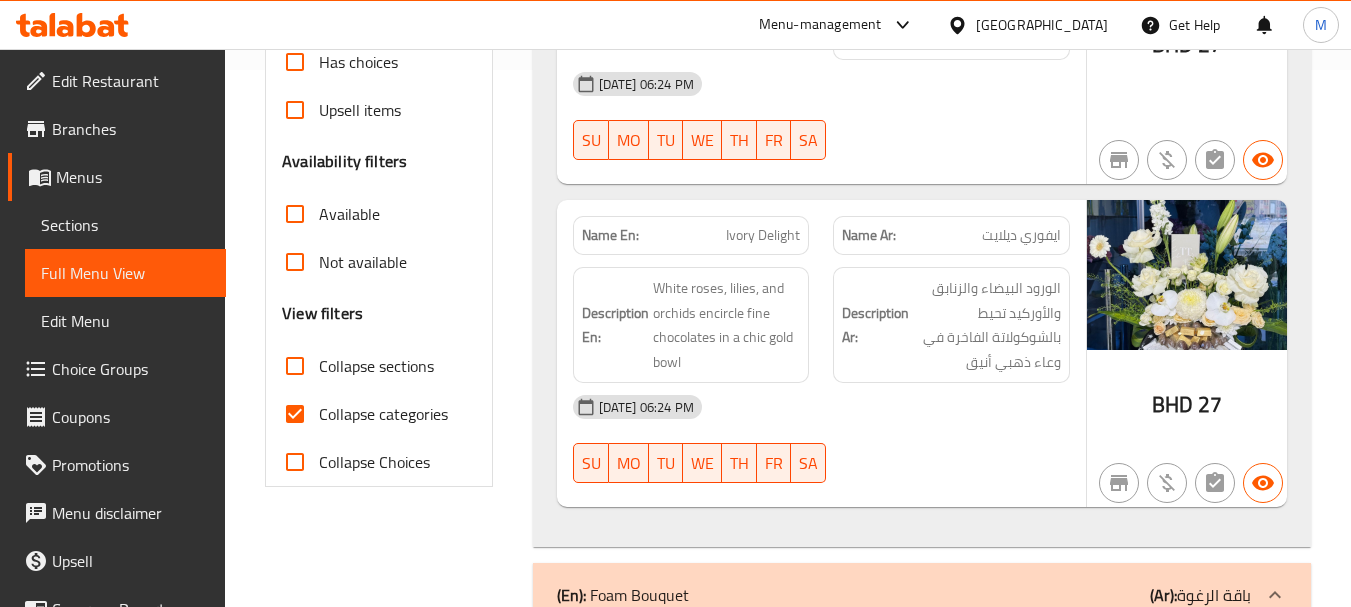 scroll, scrollTop: 565, scrollLeft: 0, axis: vertical 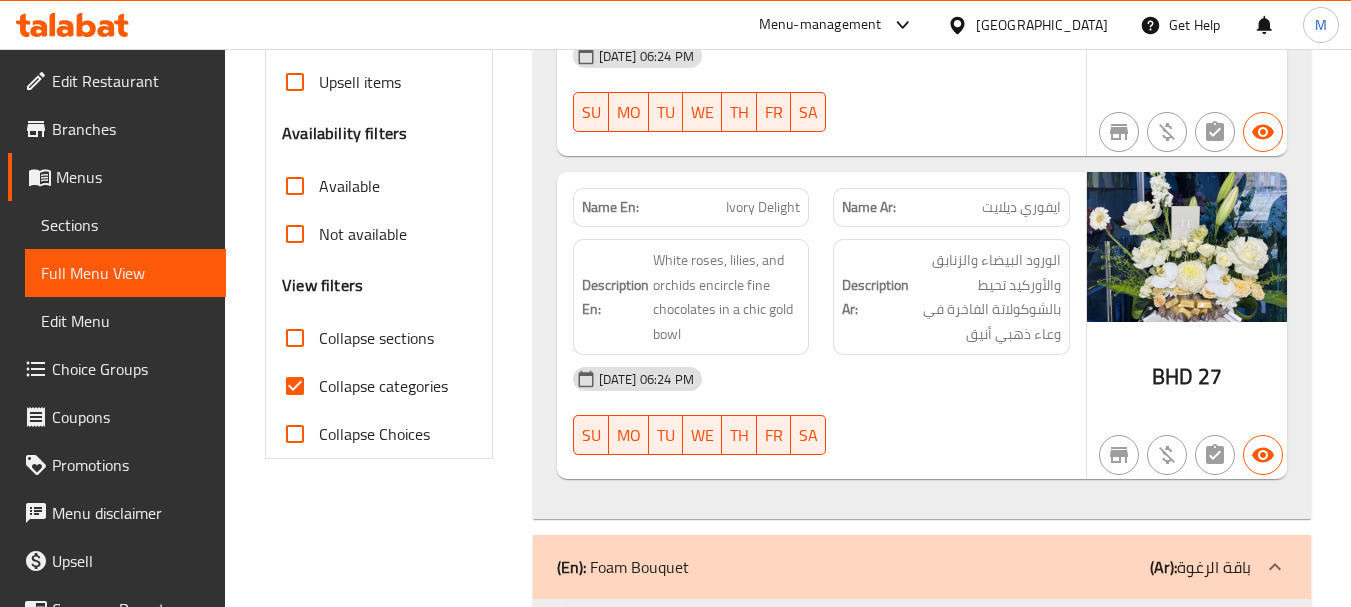 drag, startPoint x: 743, startPoint y: 525, endPoint x: 584, endPoint y: 535, distance: 159.31415 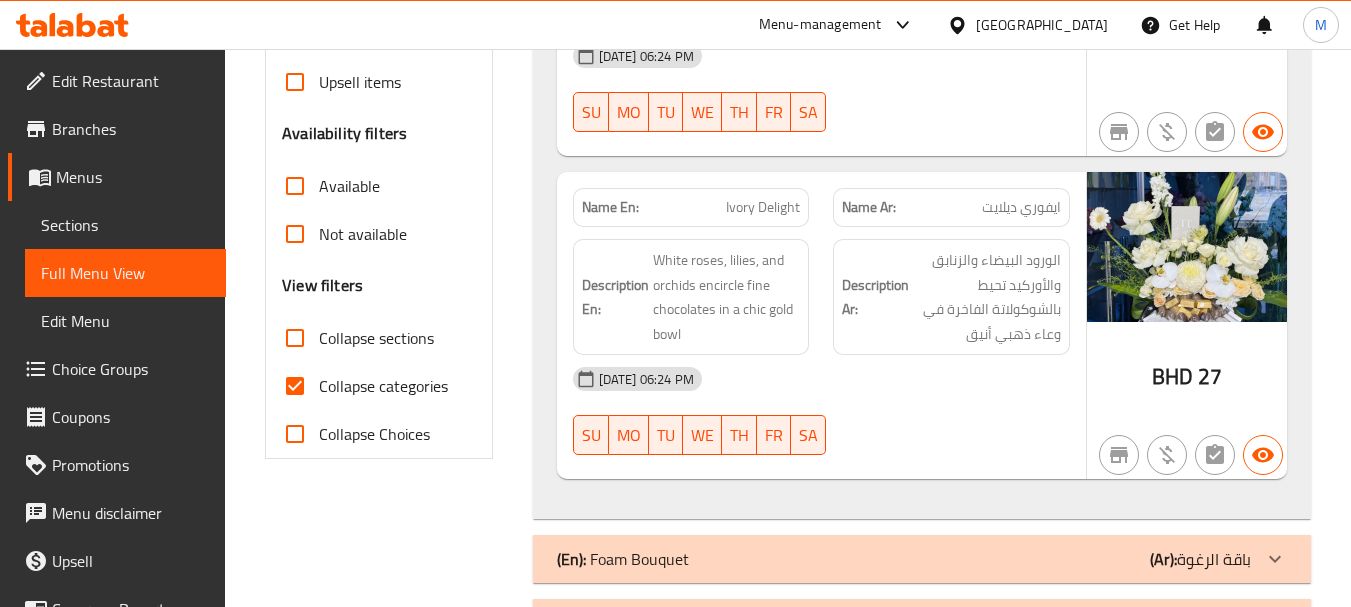click on "Sections" at bounding box center [125, 225] 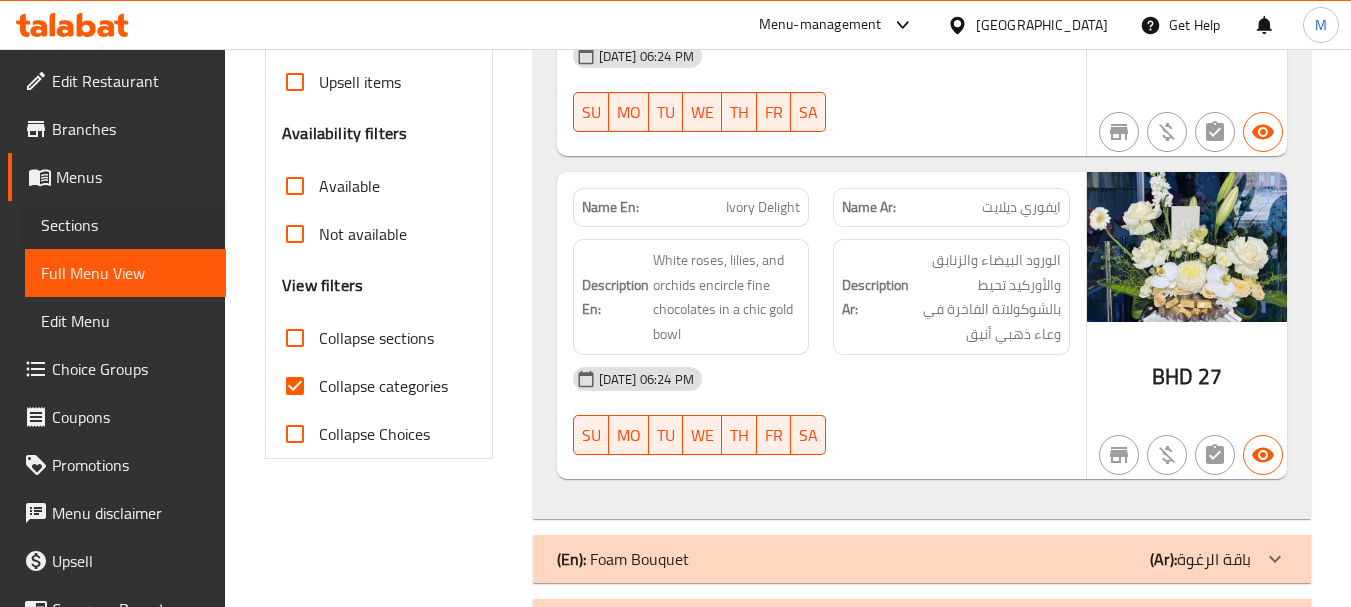 scroll, scrollTop: 280, scrollLeft: 0, axis: vertical 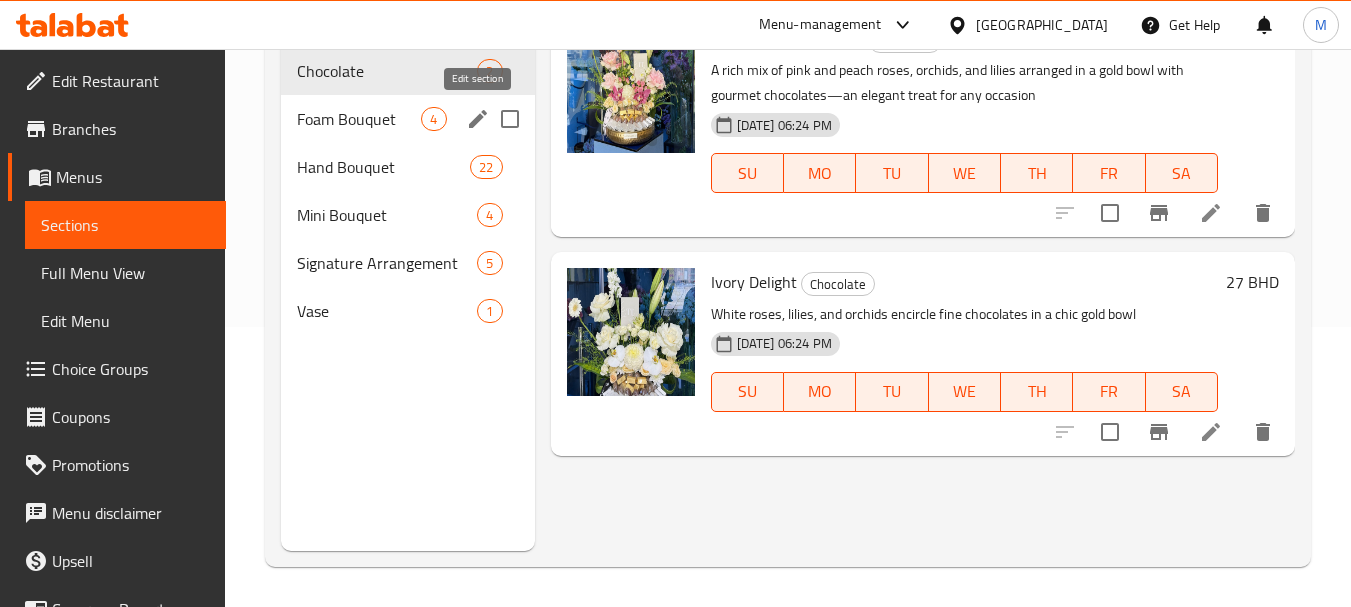 click 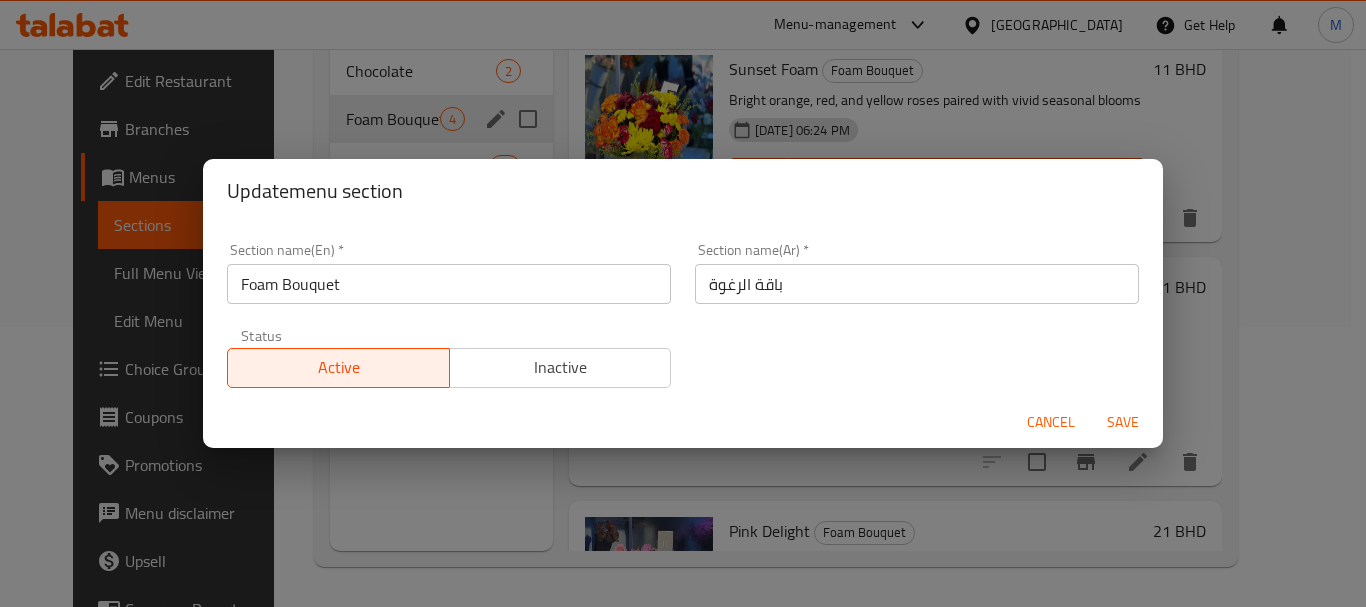 click on "باقة الرغوة" at bounding box center (917, 284) 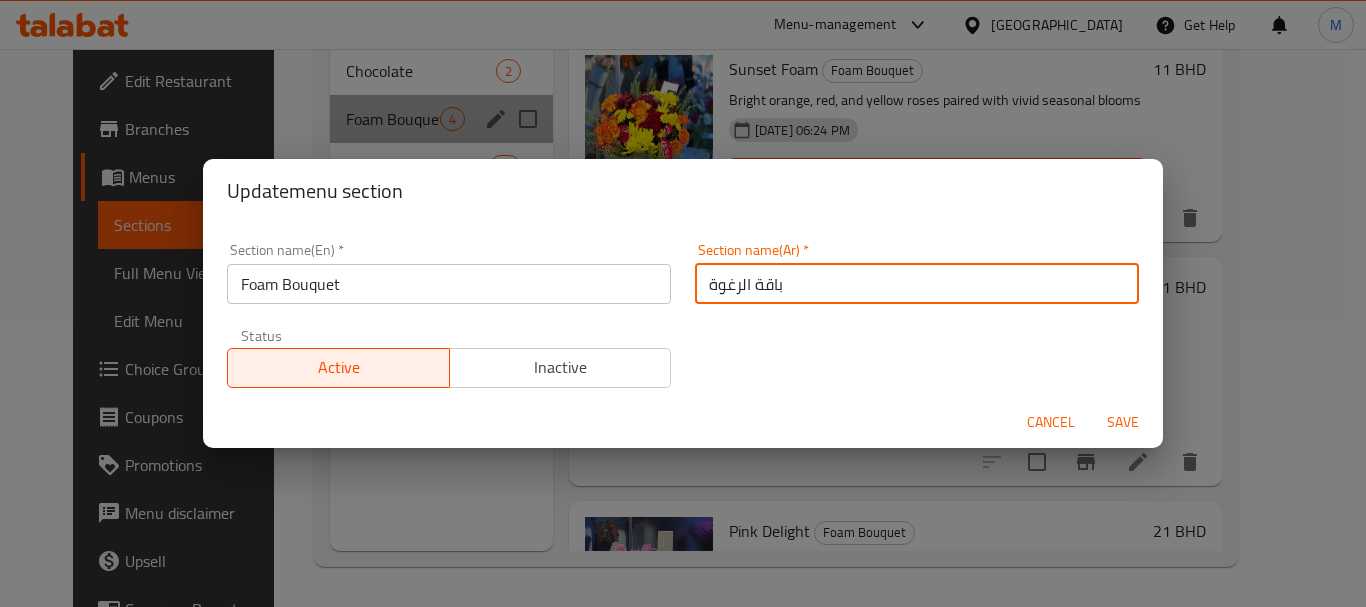 click on "باقة الرغوة" at bounding box center [917, 284] 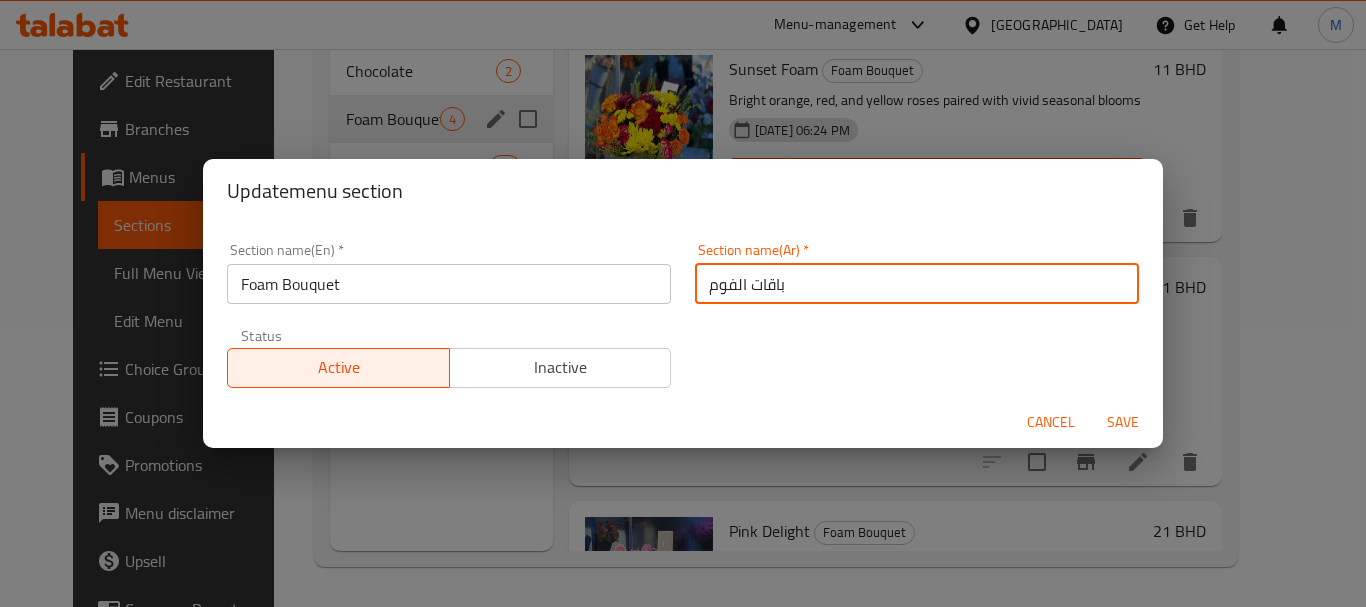type on "باقات الفوم" 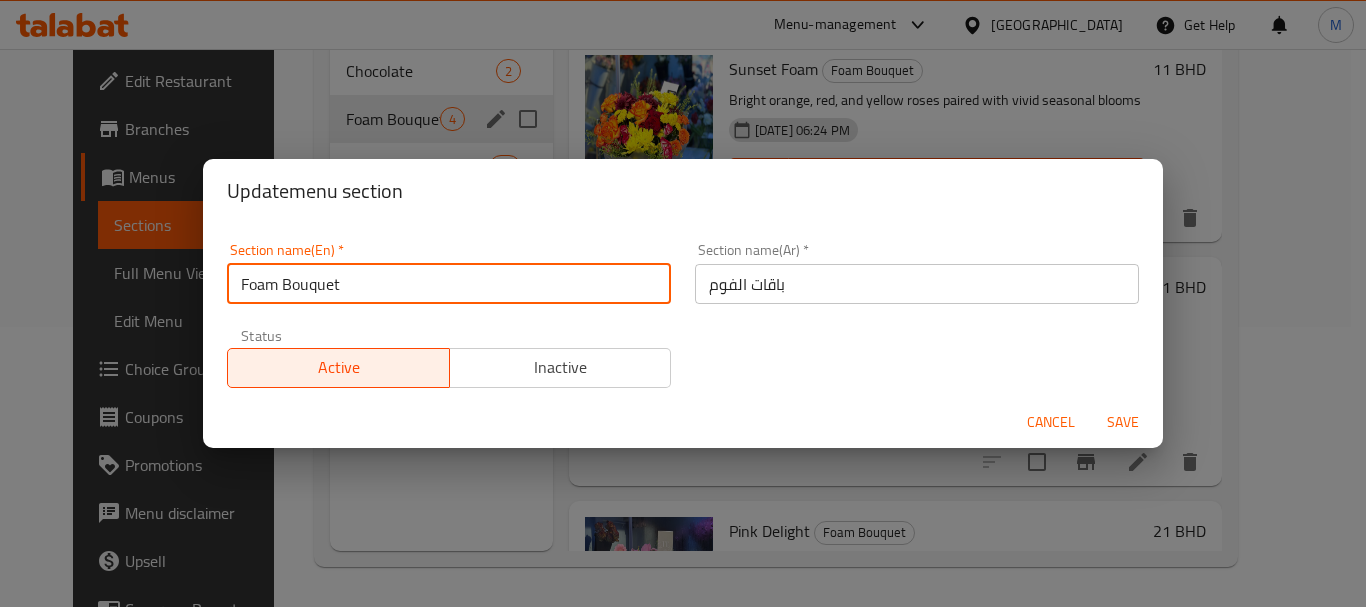 click on "Foam Bouquet" at bounding box center [449, 284] 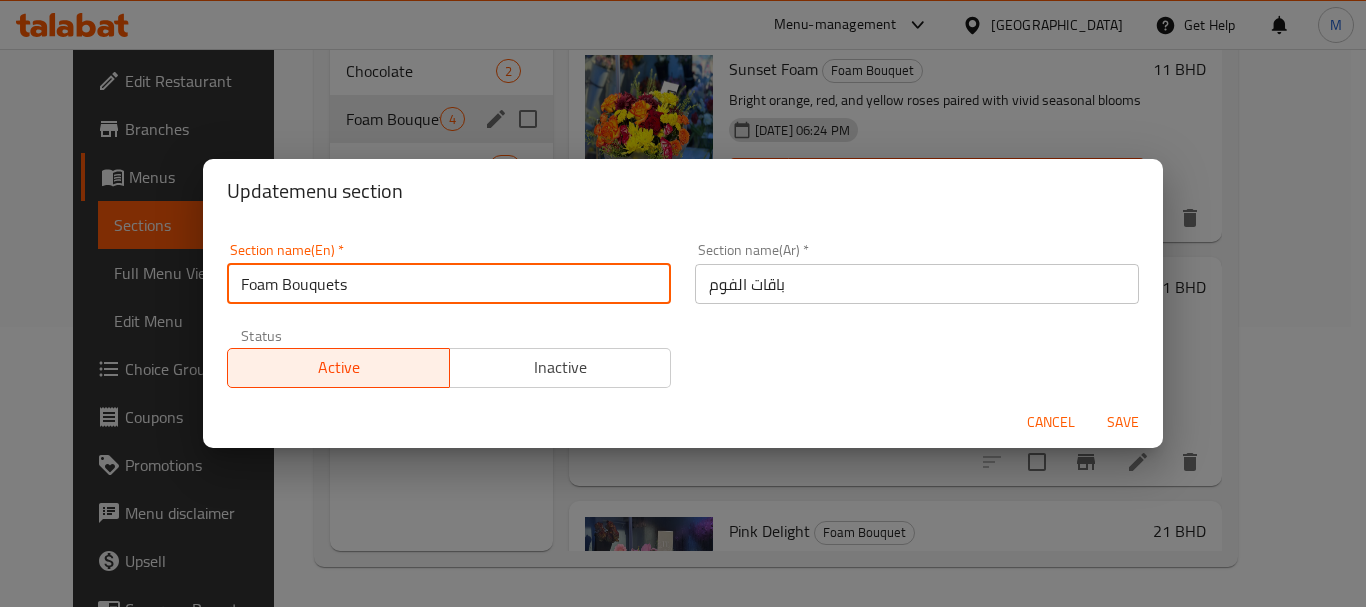 type on "Foam Bouquets" 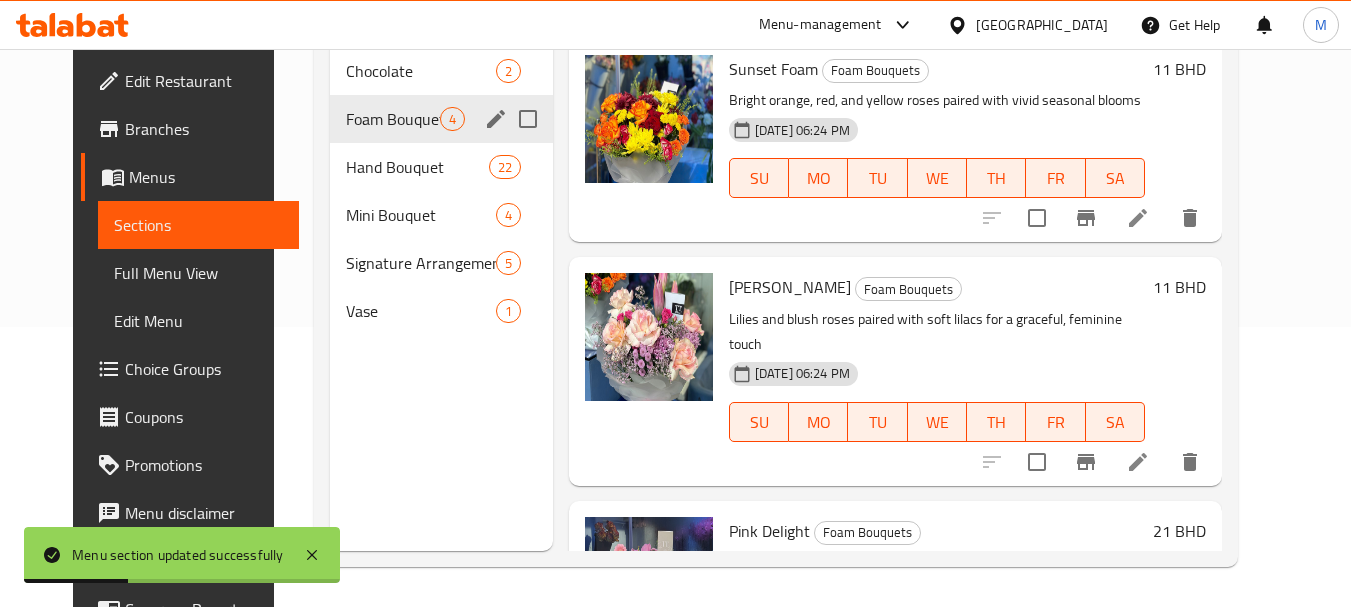 click on "Full Menu View" at bounding box center [198, 273] 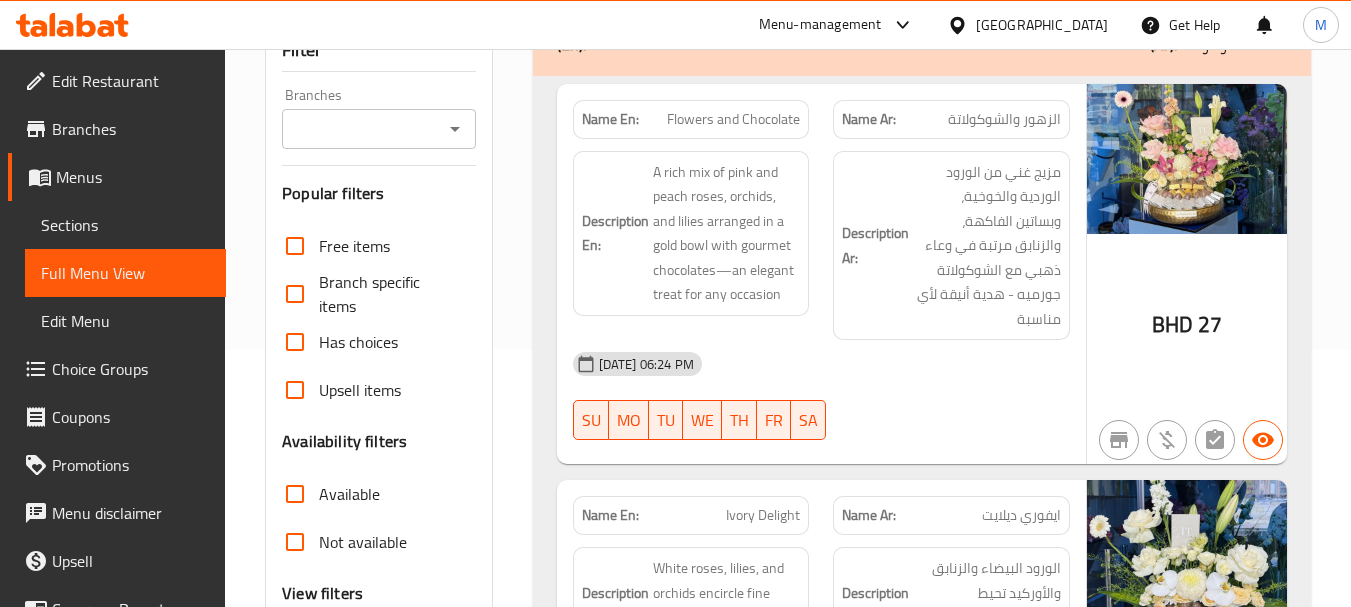 scroll, scrollTop: 118, scrollLeft: 0, axis: vertical 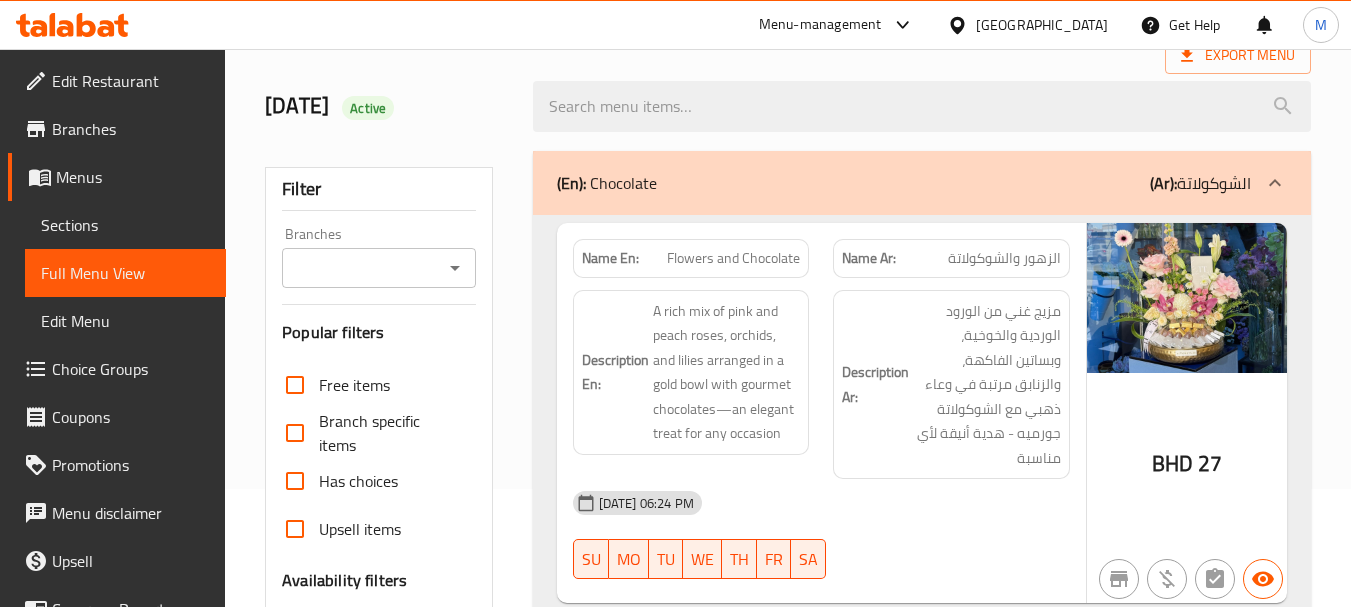 click 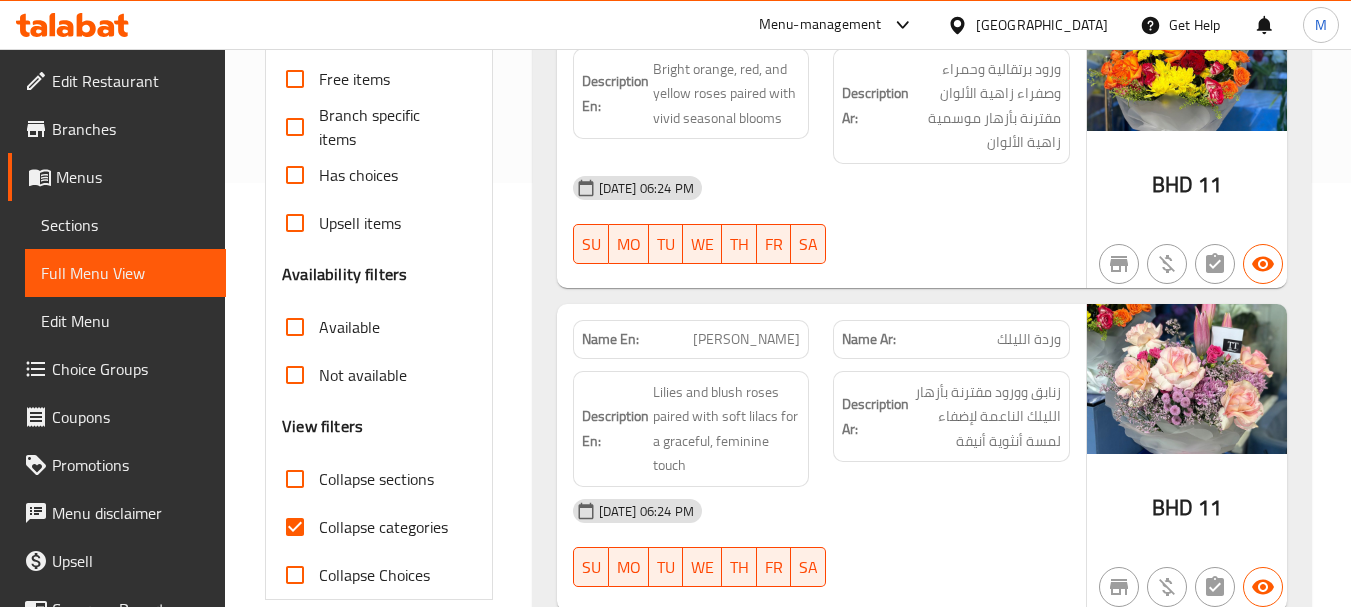 scroll, scrollTop: 337, scrollLeft: 0, axis: vertical 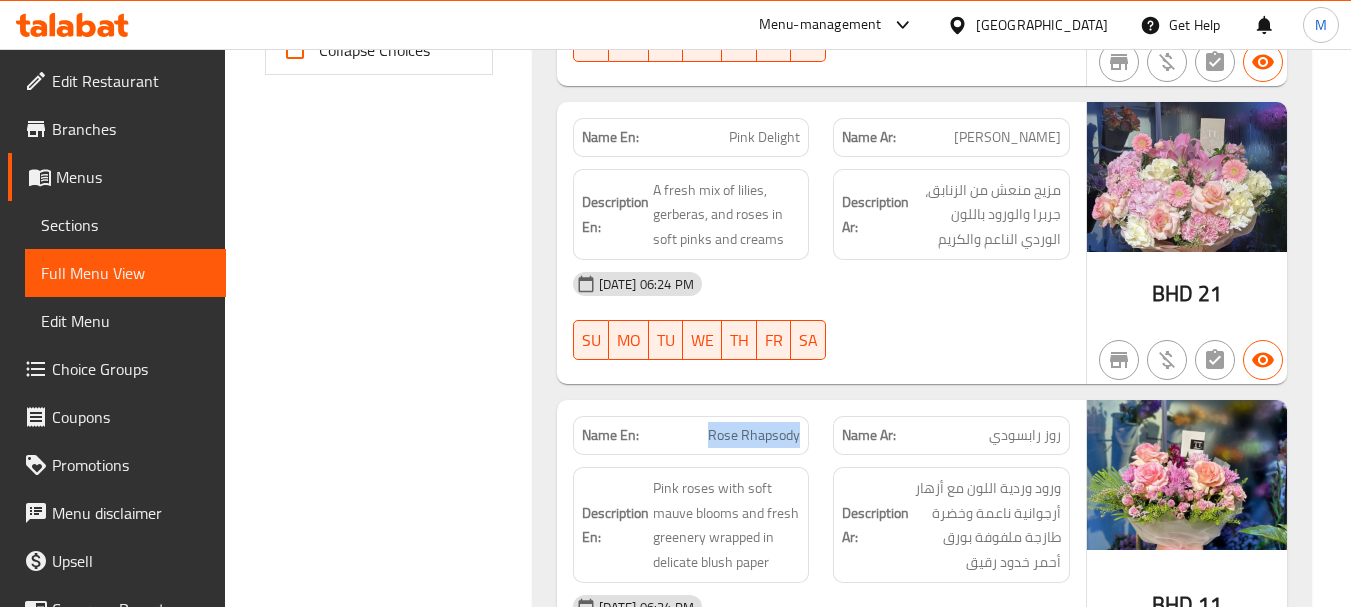 drag, startPoint x: 706, startPoint y: 436, endPoint x: 811, endPoint y: 439, distance: 105.04285 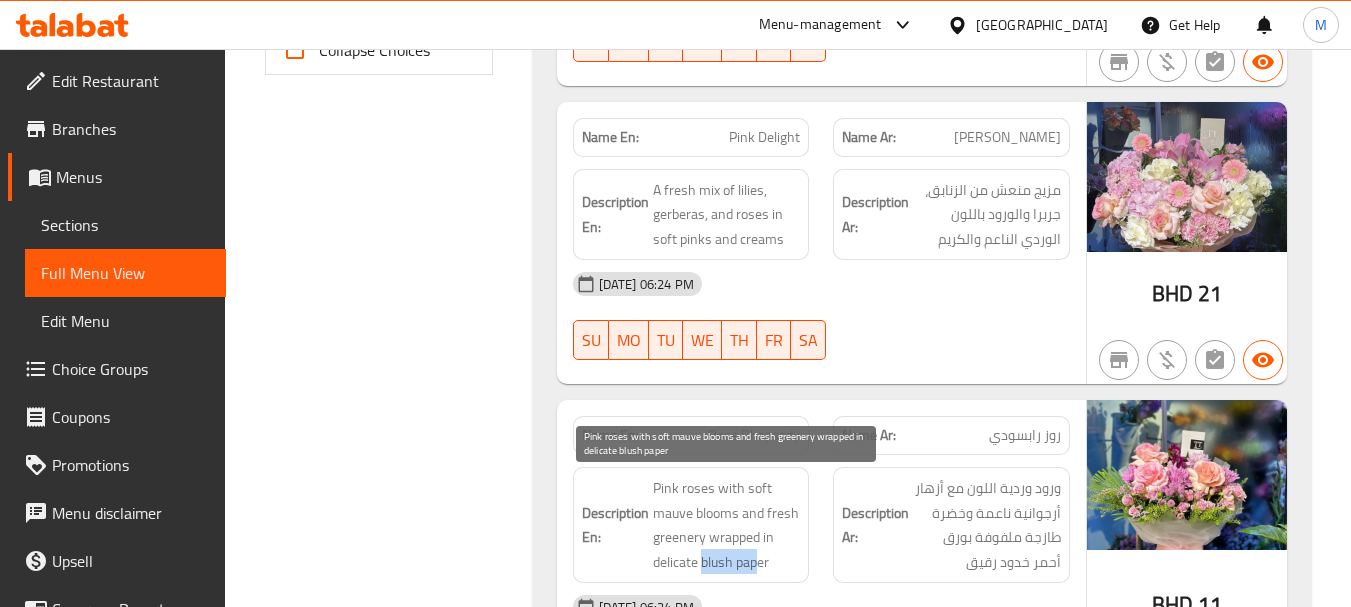 drag, startPoint x: 701, startPoint y: 562, endPoint x: 760, endPoint y: 563, distance: 59.008472 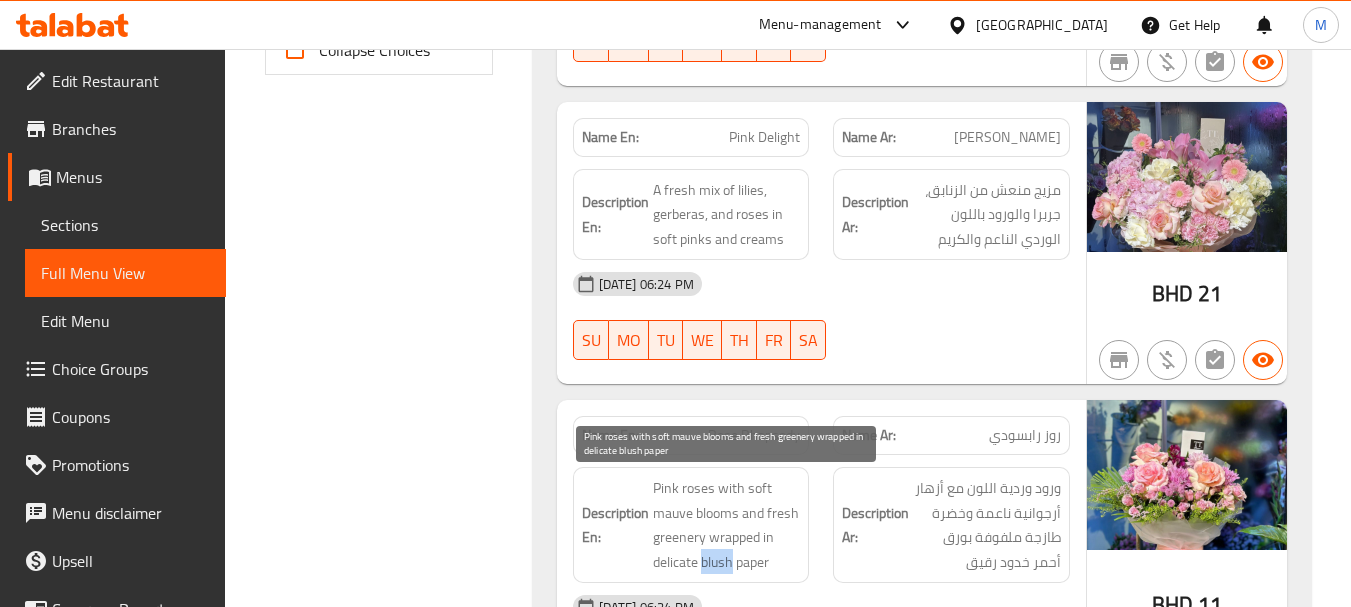 drag, startPoint x: 702, startPoint y: 561, endPoint x: 731, endPoint y: 563, distance: 29.068884 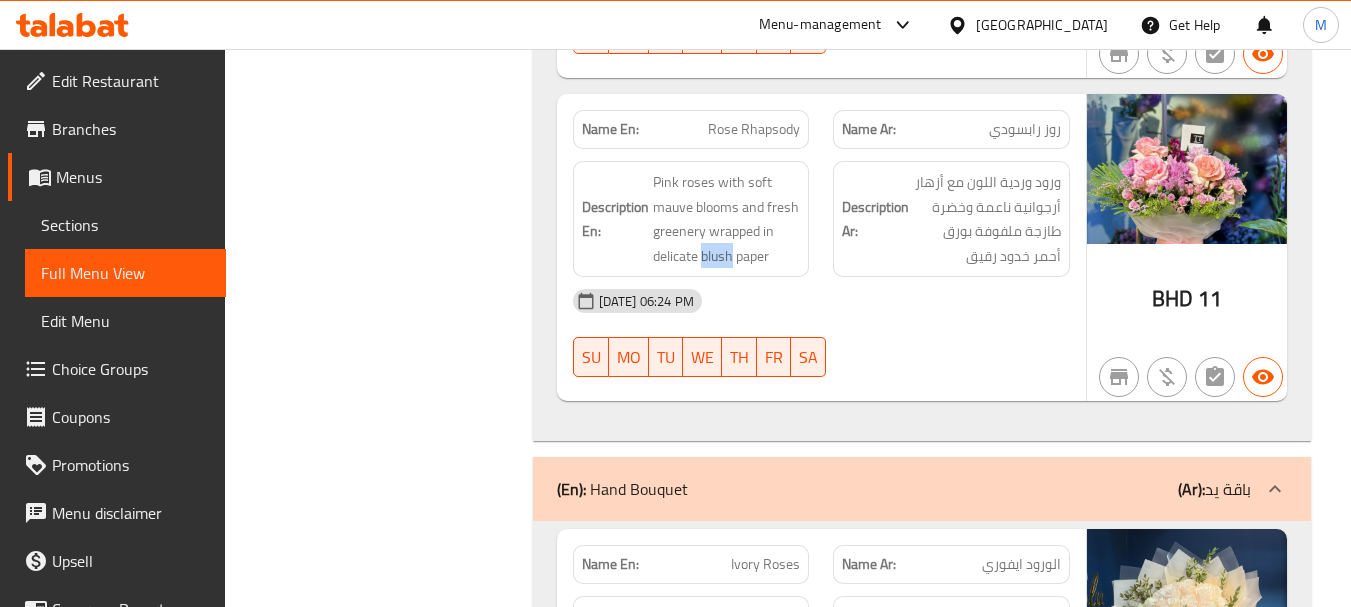 scroll, scrollTop: 1561, scrollLeft: 0, axis: vertical 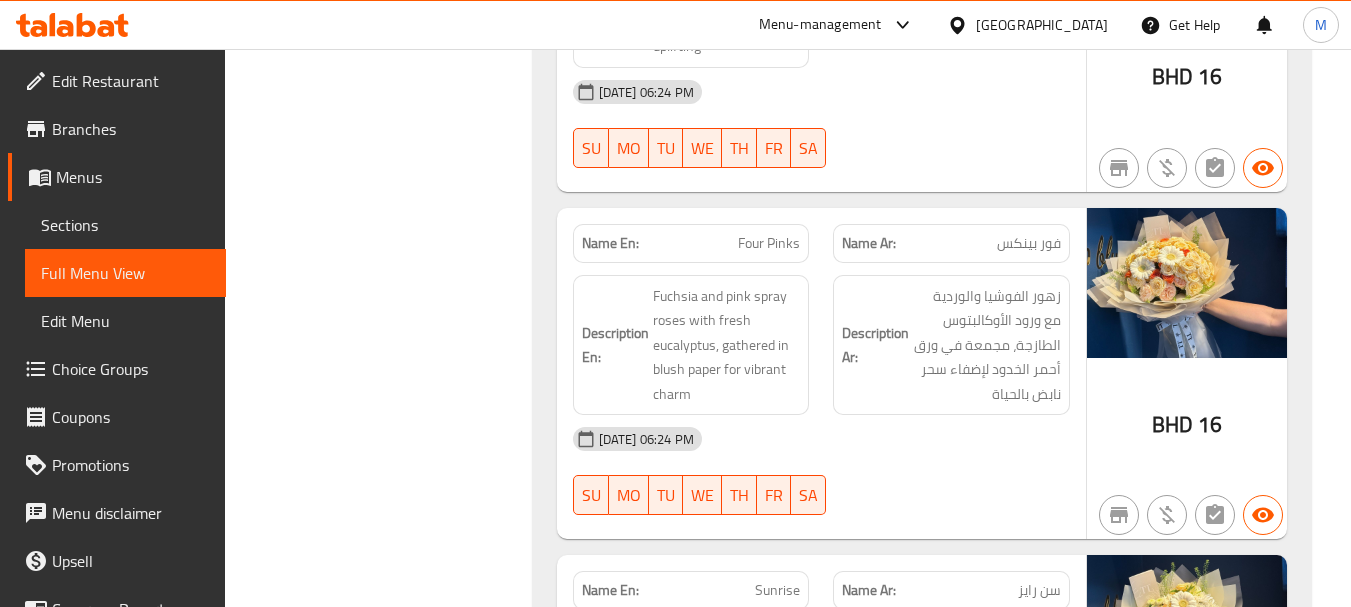 click on "Four Pinks" at bounding box center [769, 243] 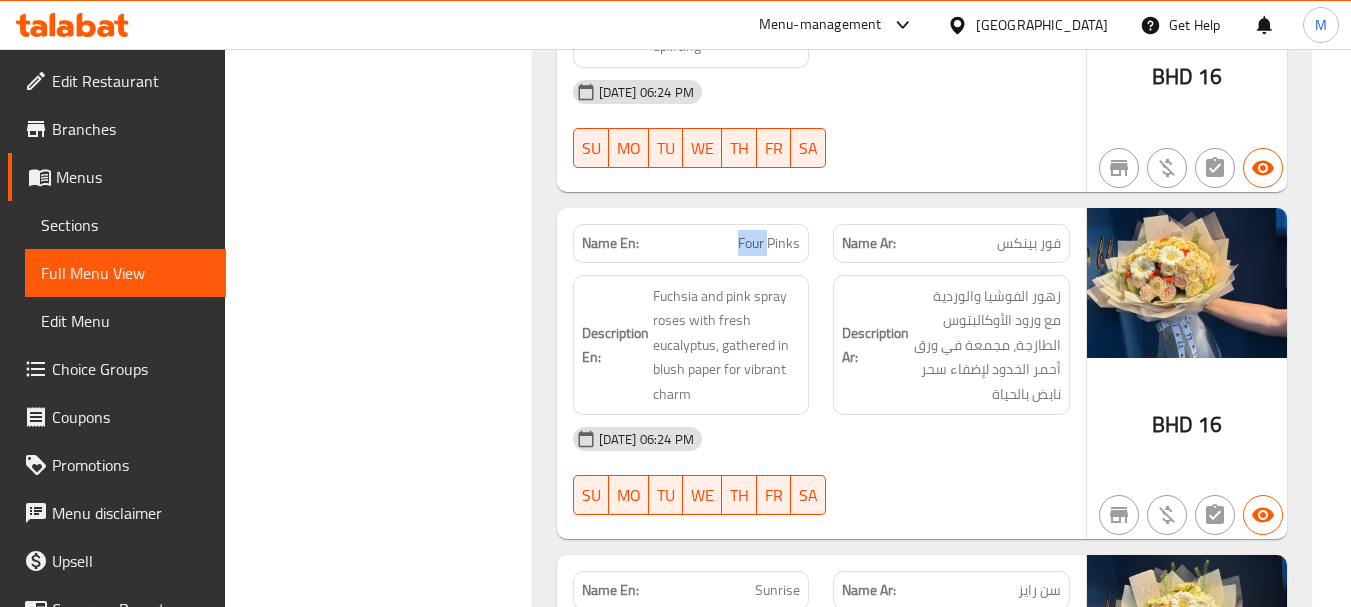 click on "Four Pinks" at bounding box center (769, 243) 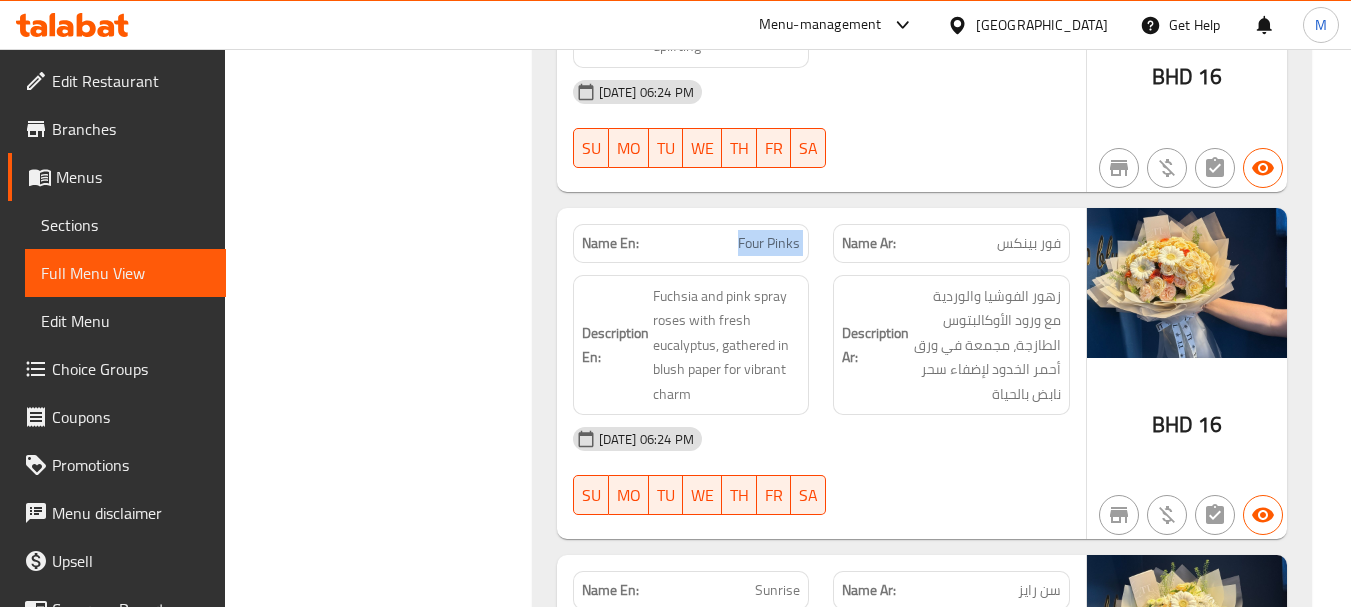 click on "Four Pinks" at bounding box center [769, 243] 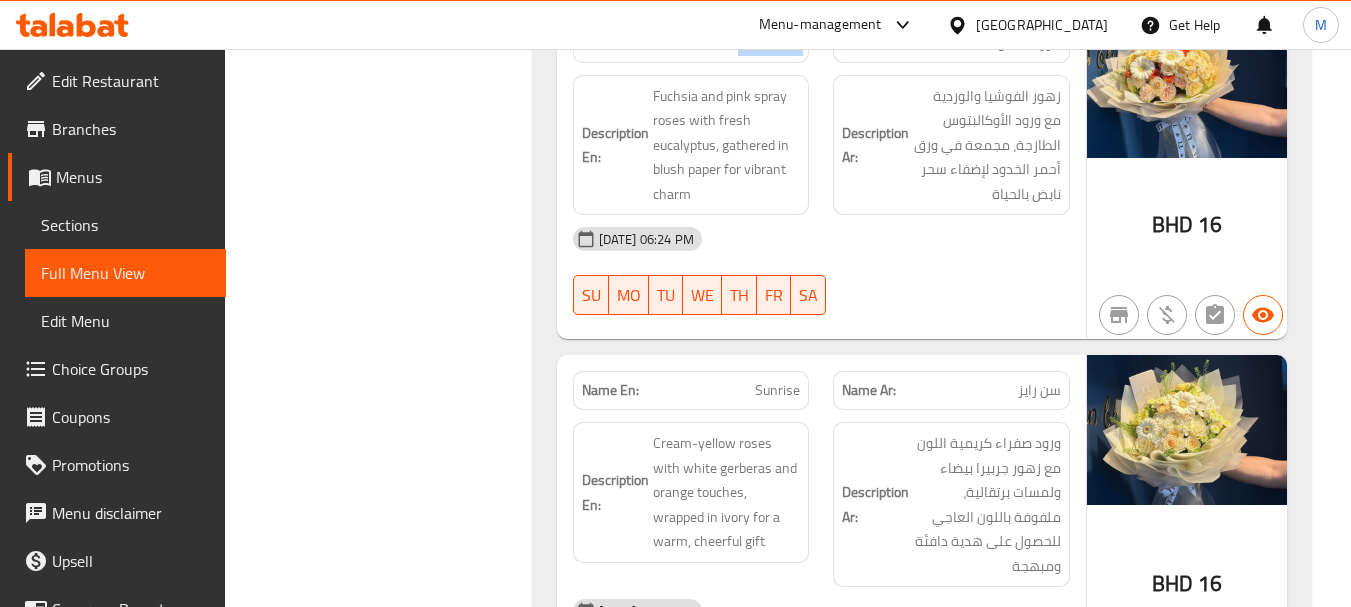 scroll, scrollTop: 4213, scrollLeft: 0, axis: vertical 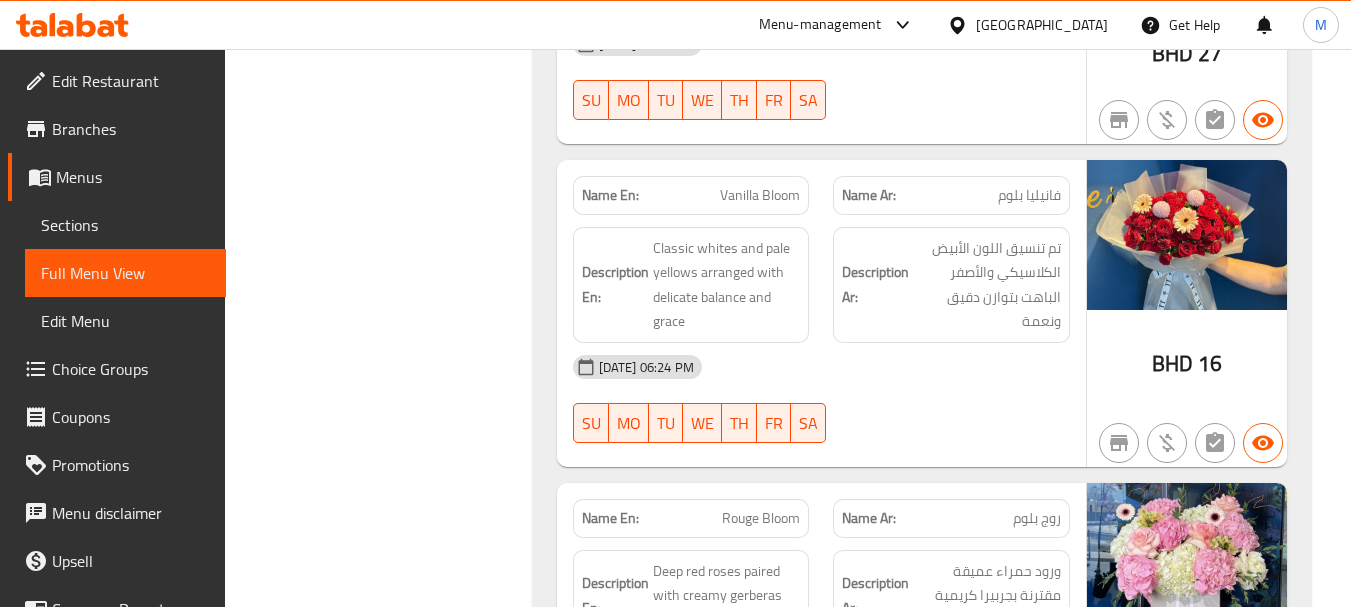 click on "Vanilla Bloom" at bounding box center (760, 195) 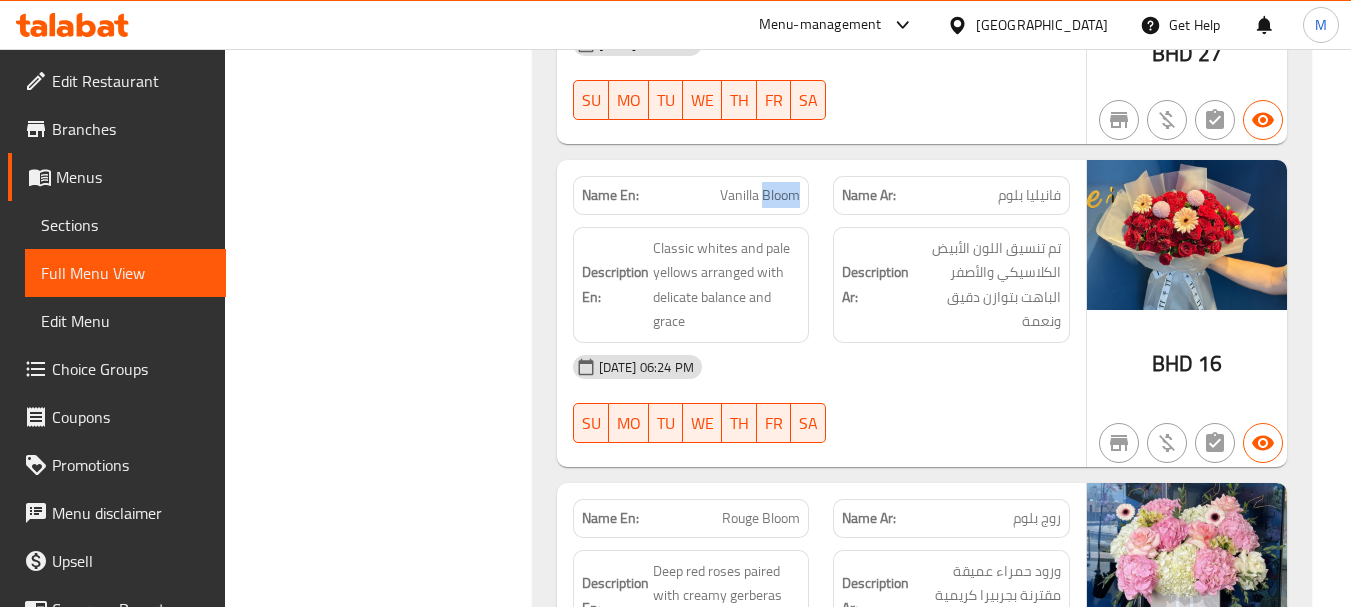 click on "Vanilla Bloom" at bounding box center (760, 195) 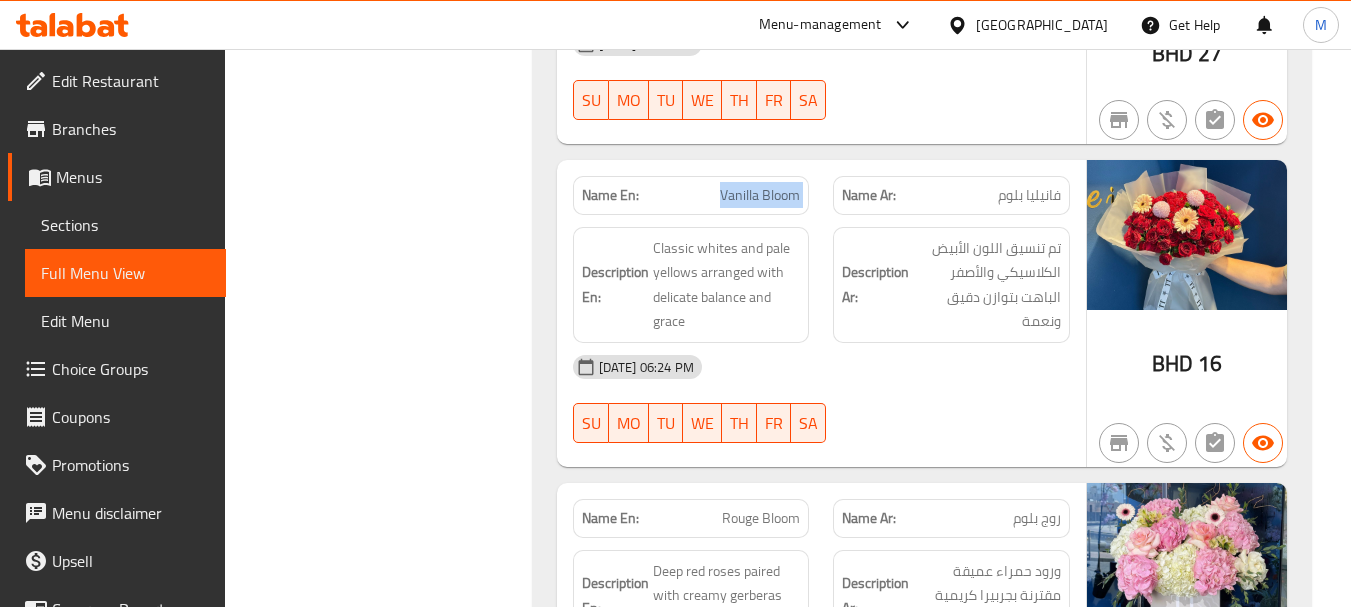 click on "Vanilla Bloom" at bounding box center [760, 195] 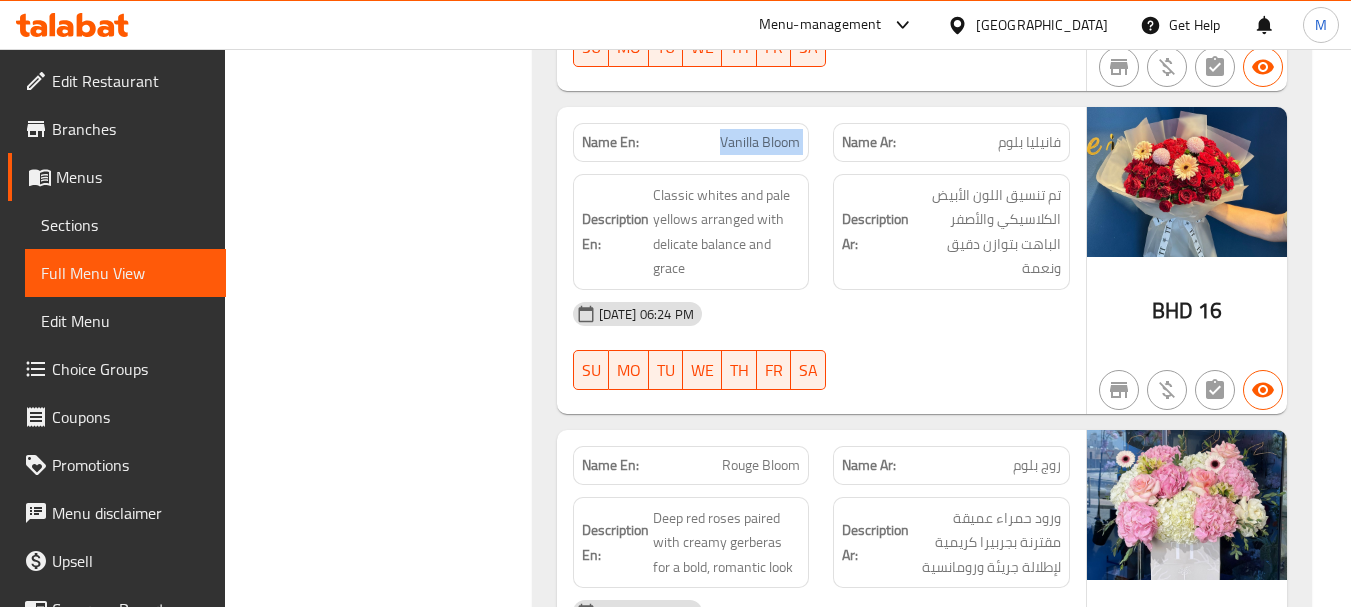 scroll, scrollTop: 5332, scrollLeft: 0, axis: vertical 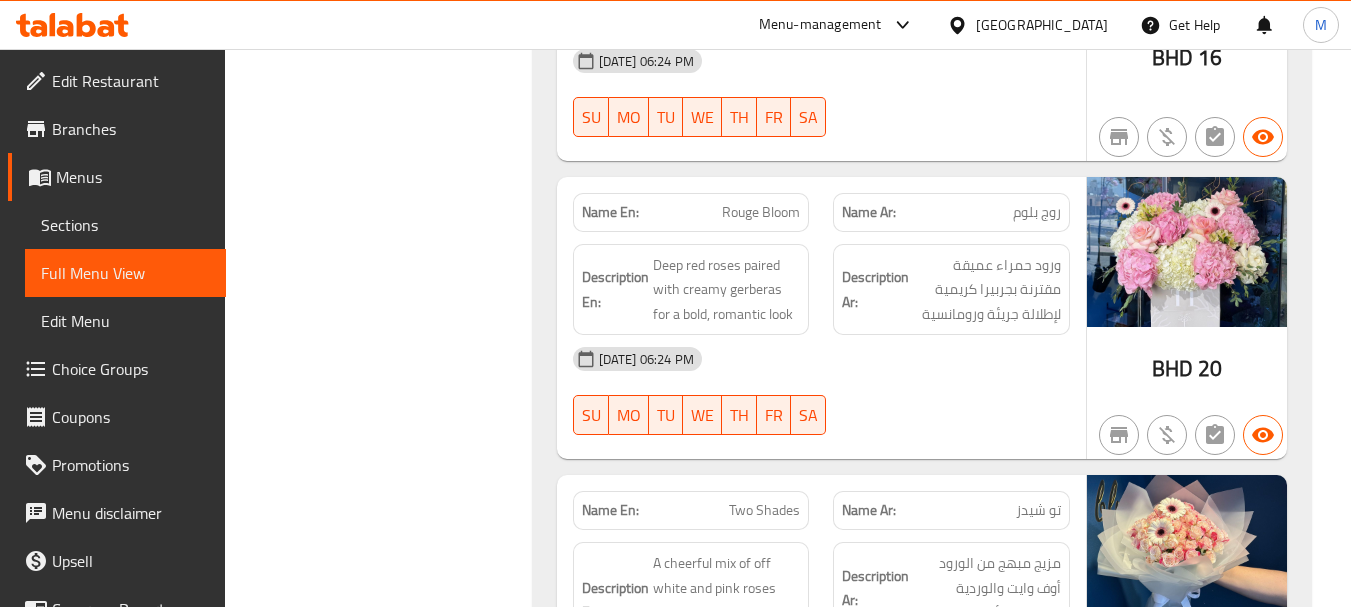 click on "Rouge Bloom" at bounding box center (761, 212) 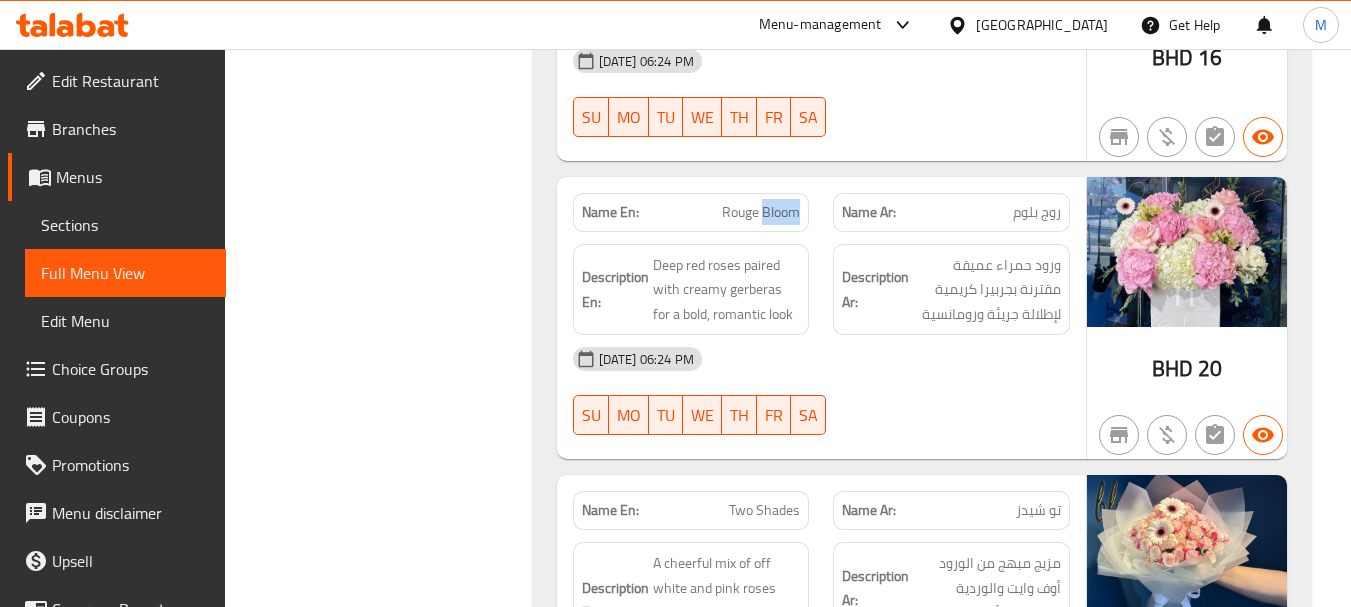click on "Rouge Bloom" at bounding box center [761, 212] 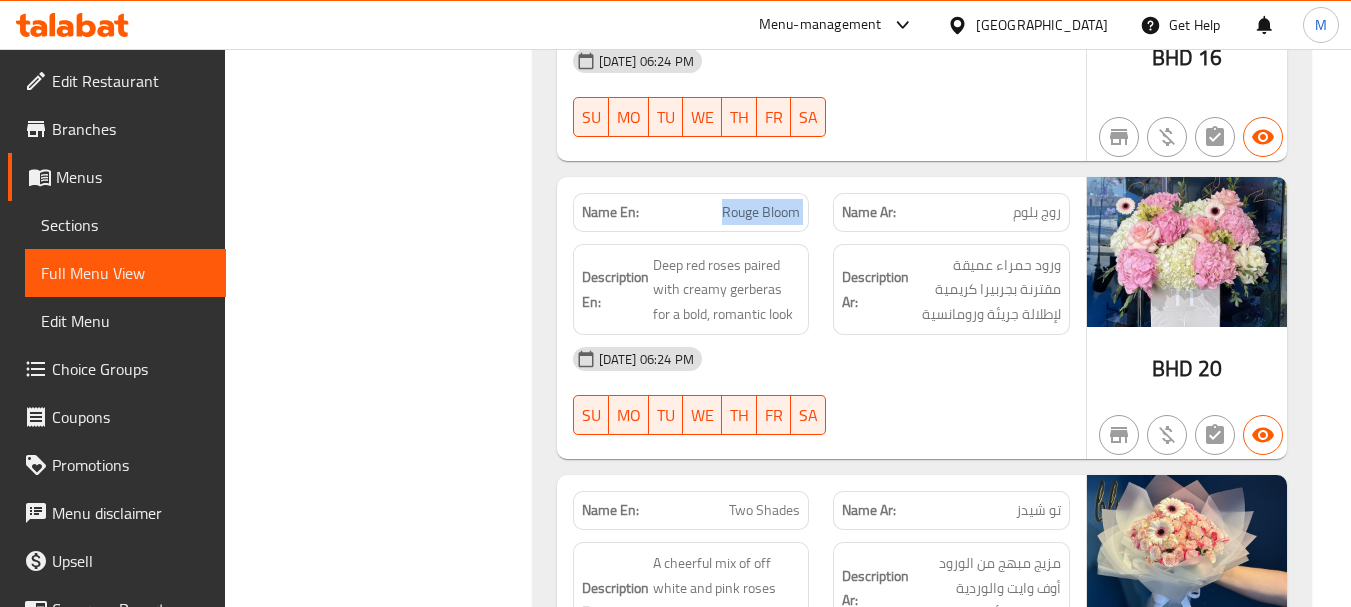 click on "Rouge Bloom" at bounding box center (761, 212) 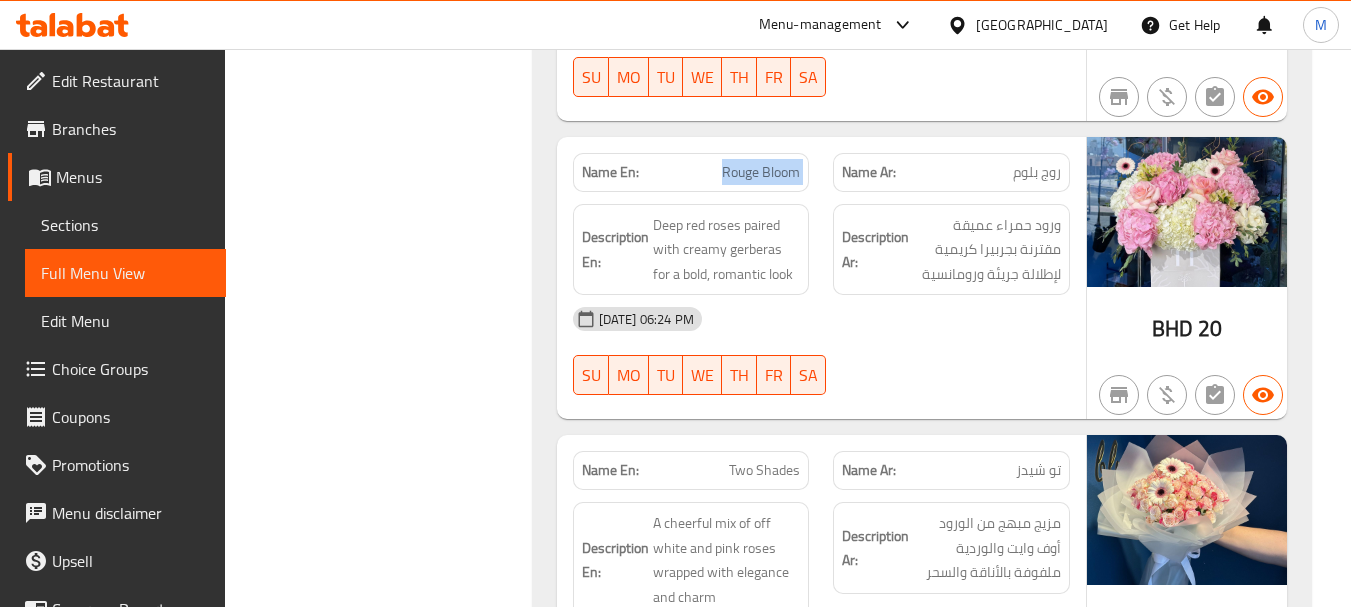 scroll, scrollTop: 5492, scrollLeft: 0, axis: vertical 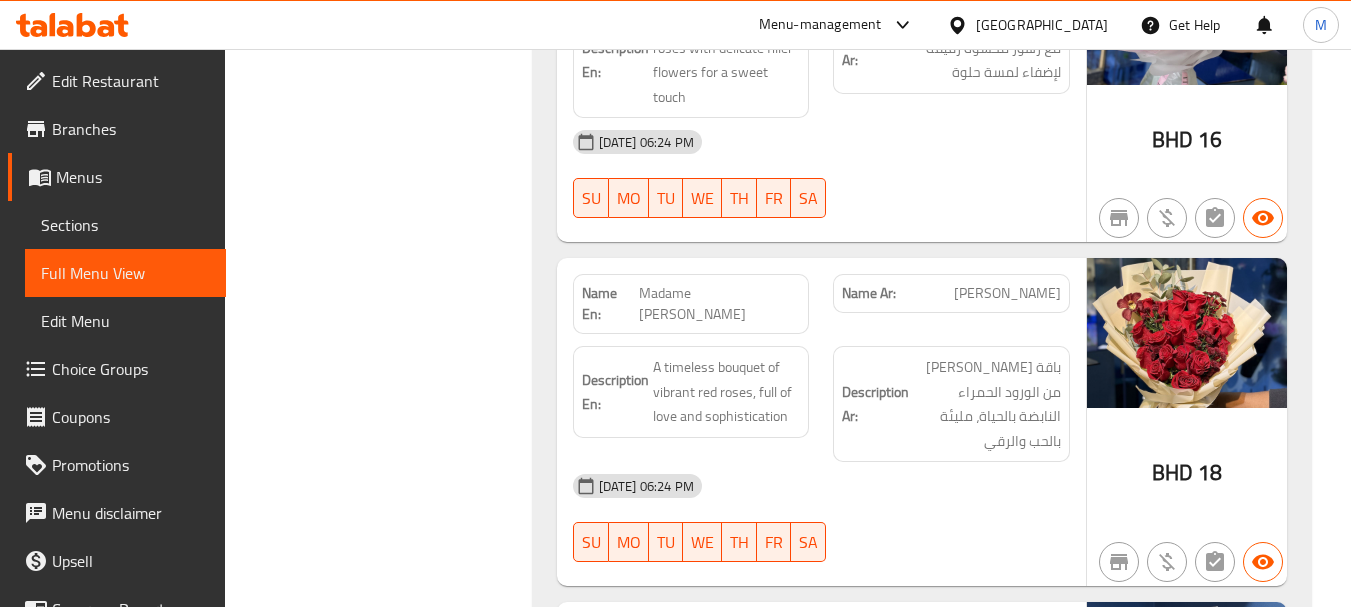 click on "Madame [PERSON_NAME]" at bounding box center [720, 304] 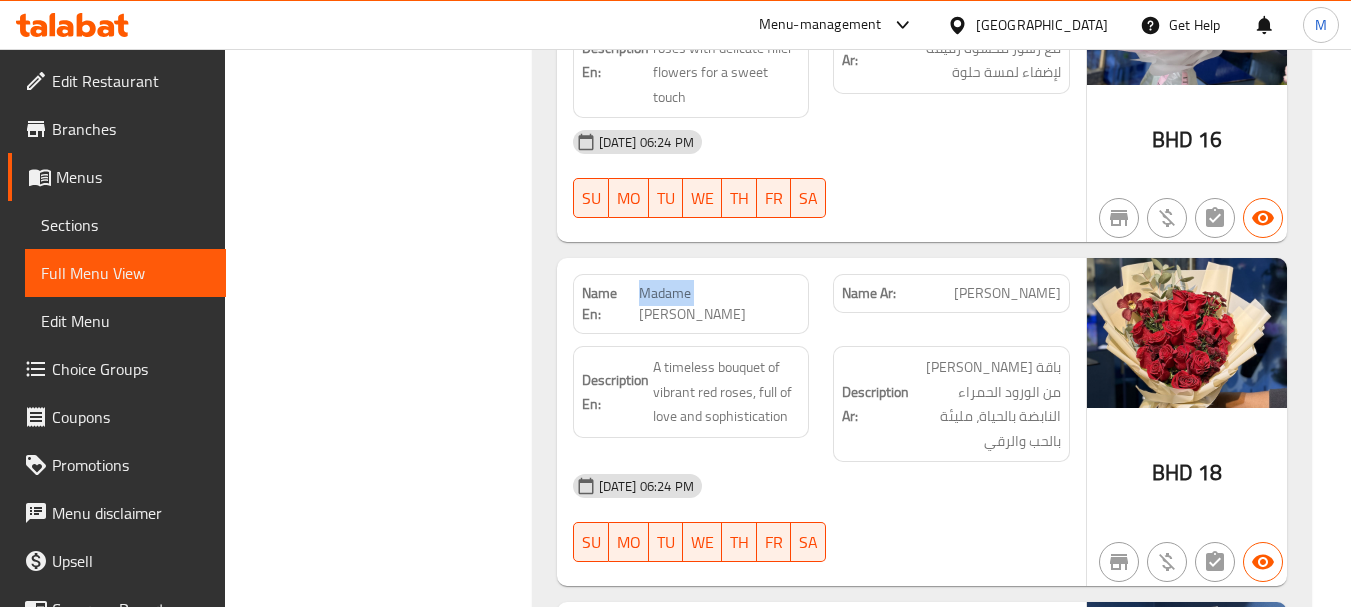 click on "Madame [PERSON_NAME]" at bounding box center [720, 304] 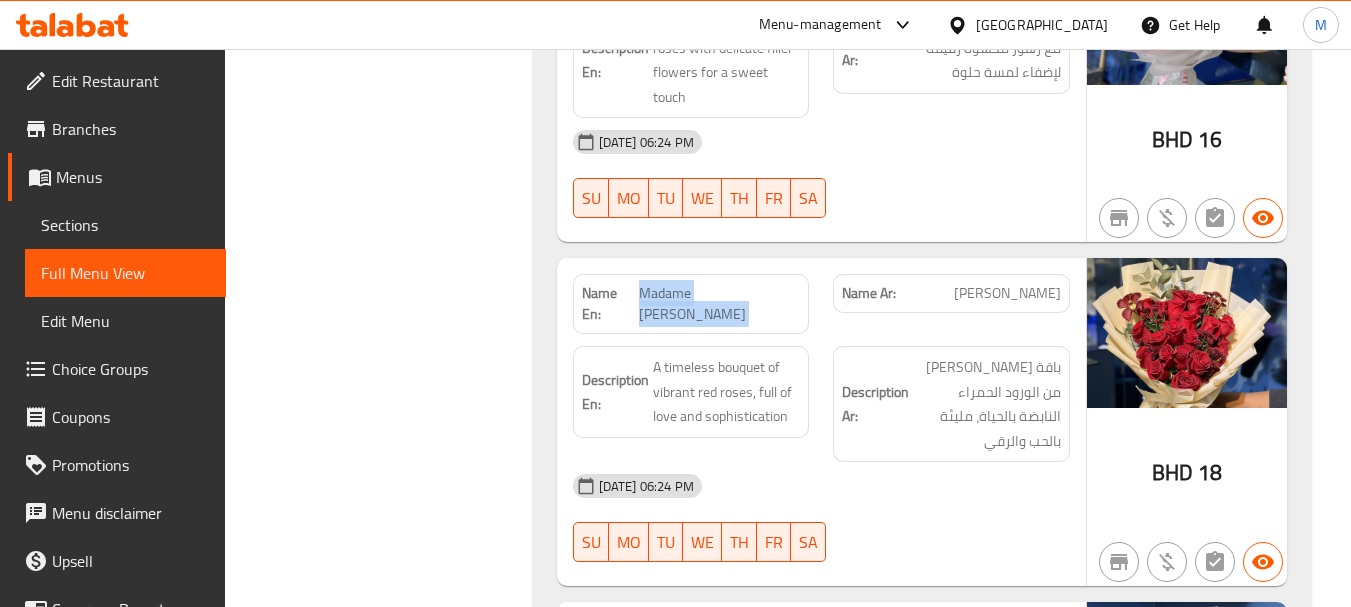 click on "Madame [PERSON_NAME]" at bounding box center [720, 304] 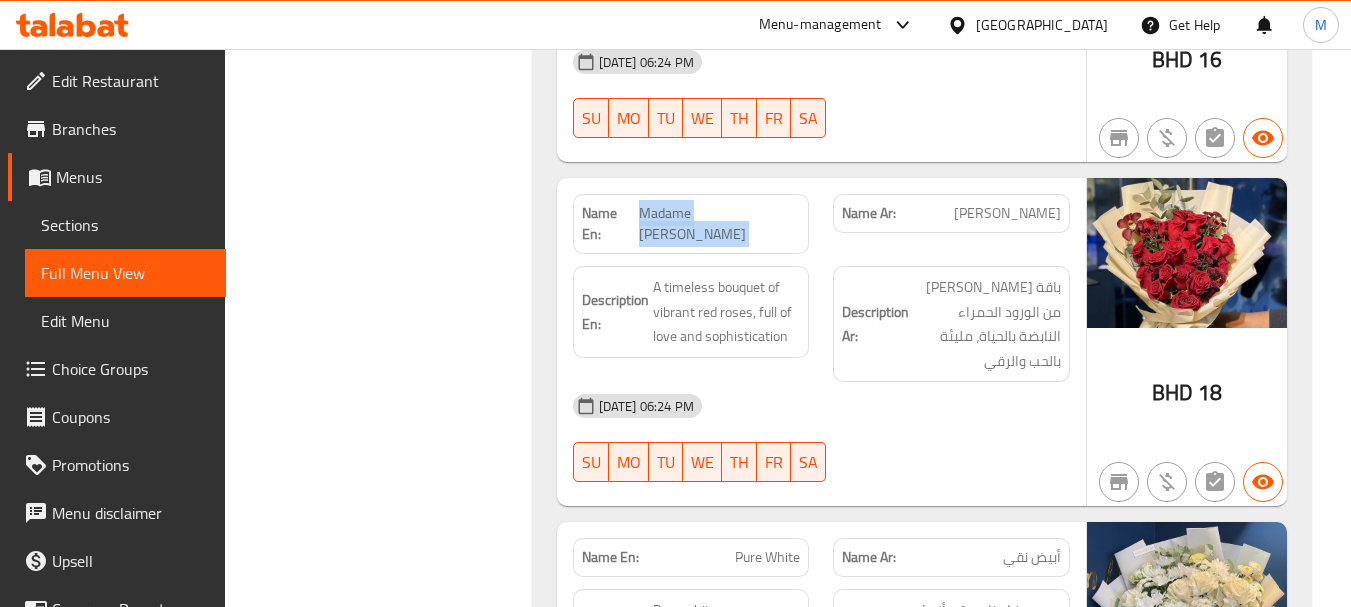 scroll, scrollTop: 6638, scrollLeft: 0, axis: vertical 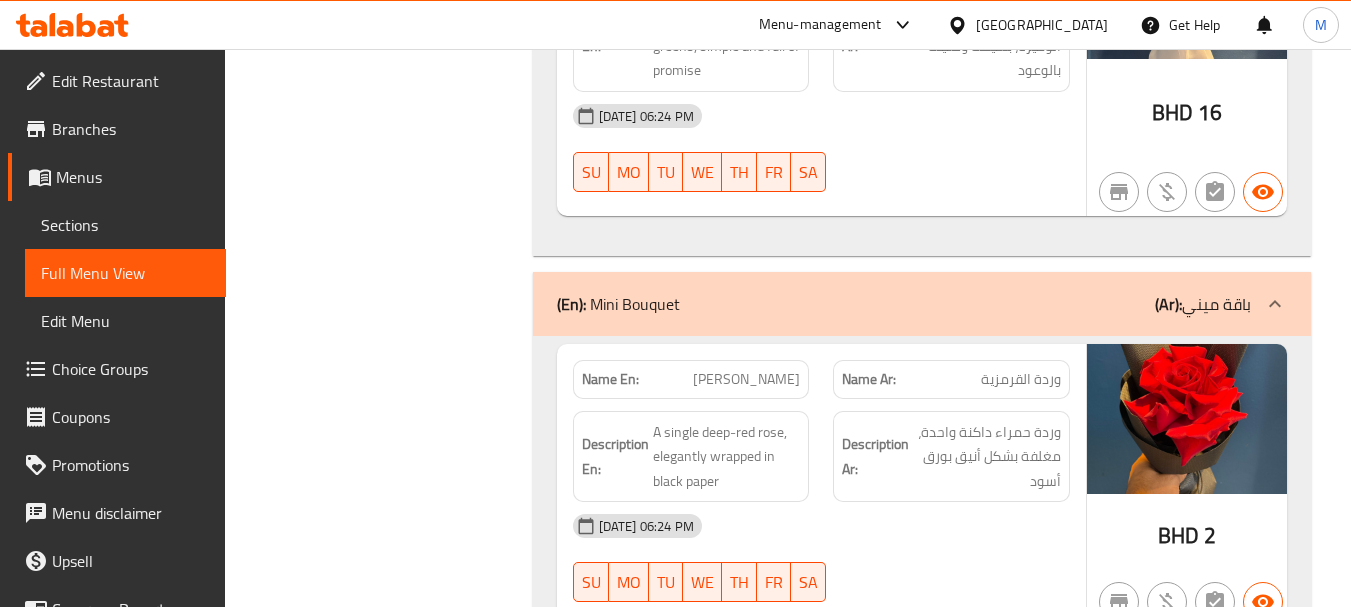 click on "[PERSON_NAME]" at bounding box center (761, -8362) 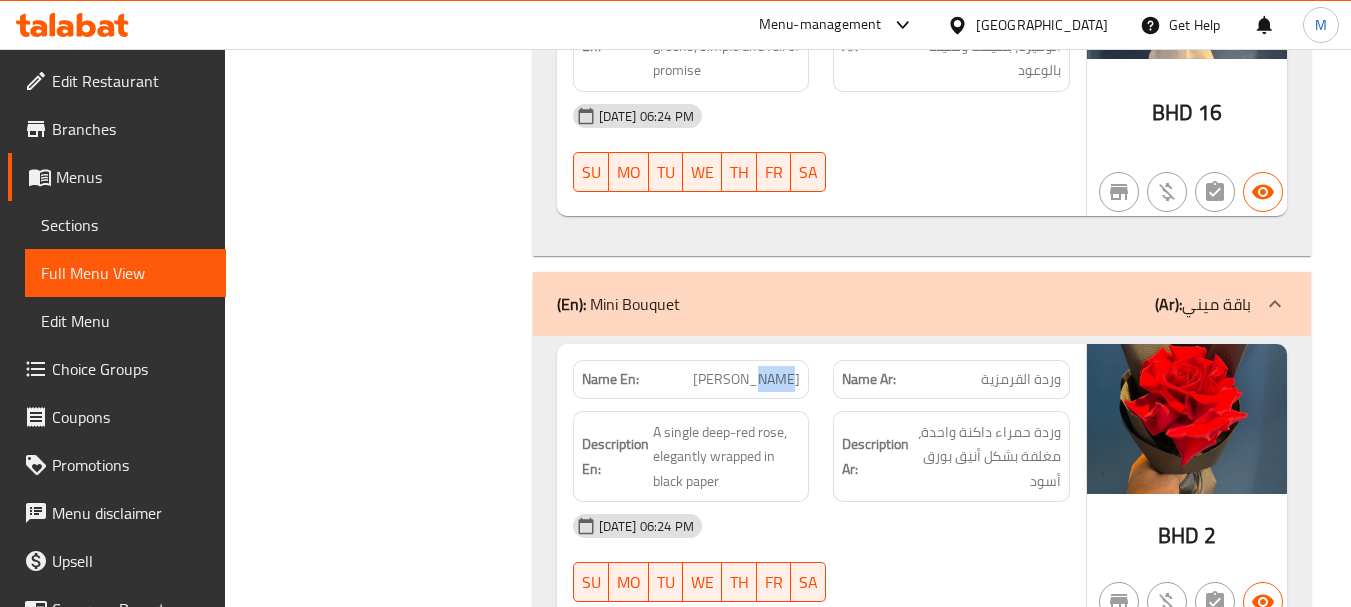 click on "[PERSON_NAME]" at bounding box center (761, -8362) 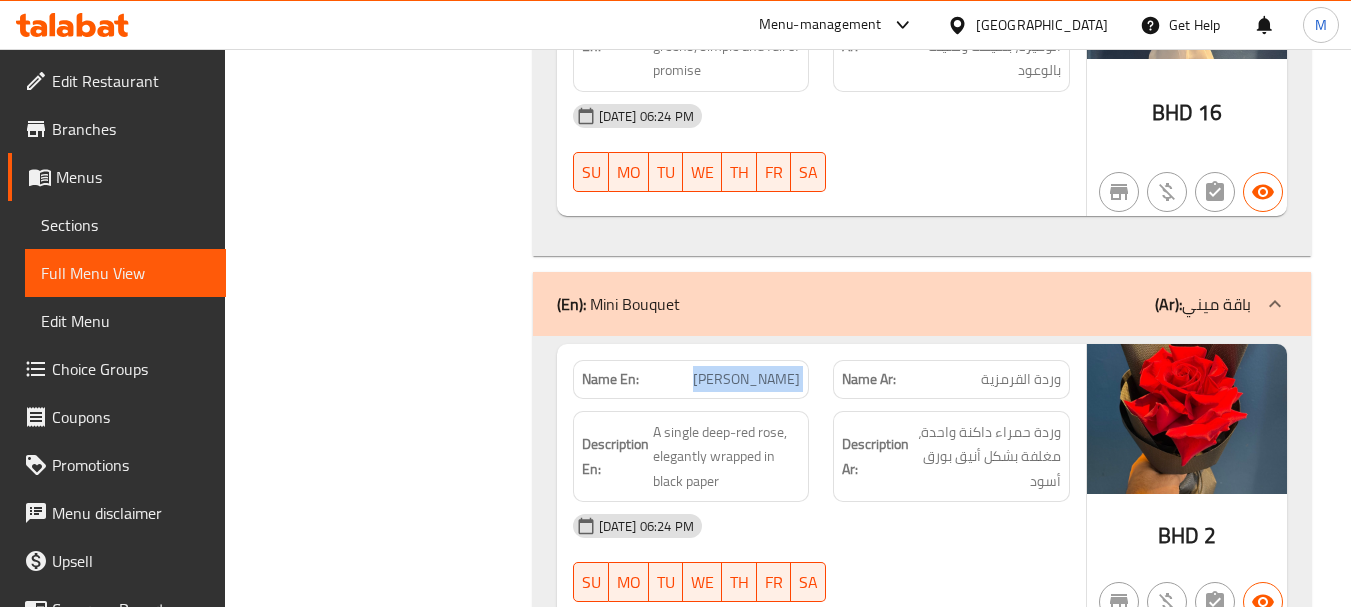 copy on "[PERSON_NAME]" 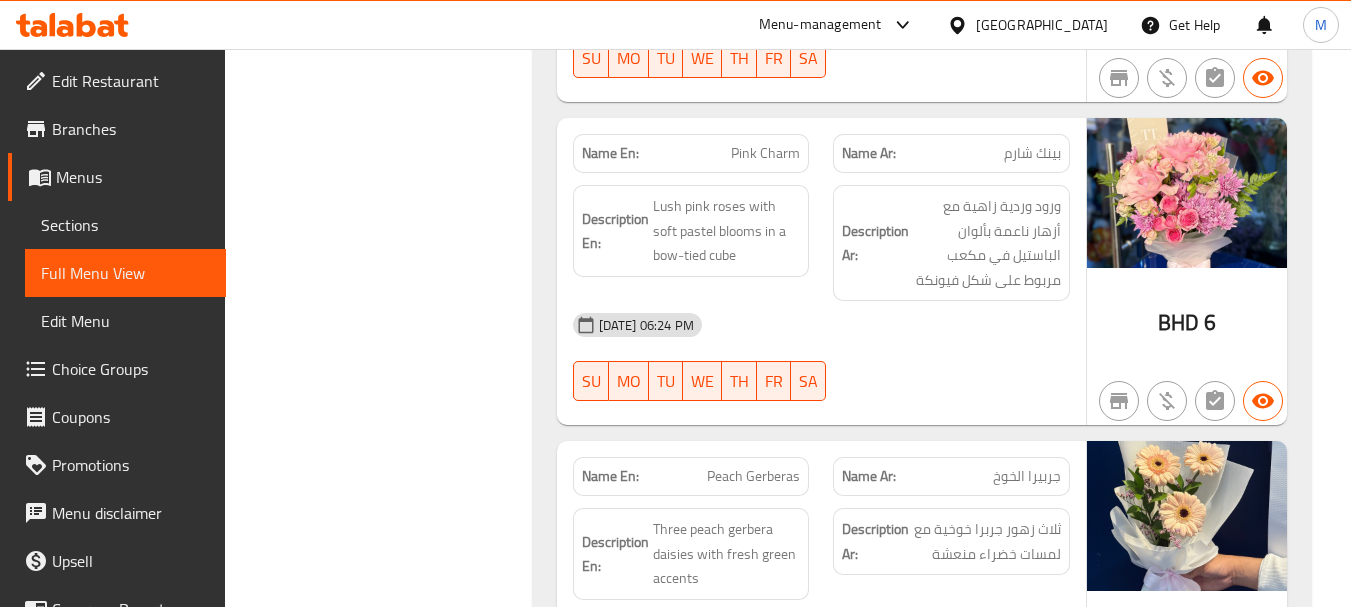 scroll, scrollTop: 8999, scrollLeft: 0, axis: vertical 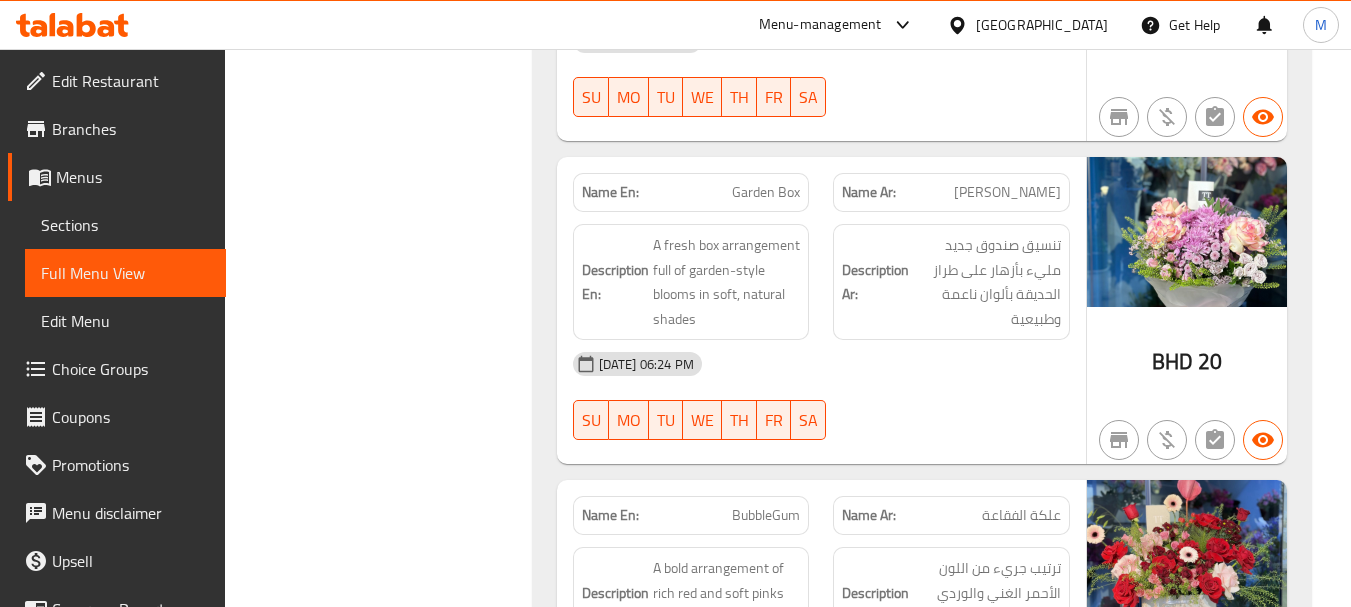 click on "BubbleGum" at bounding box center [754, -9581] 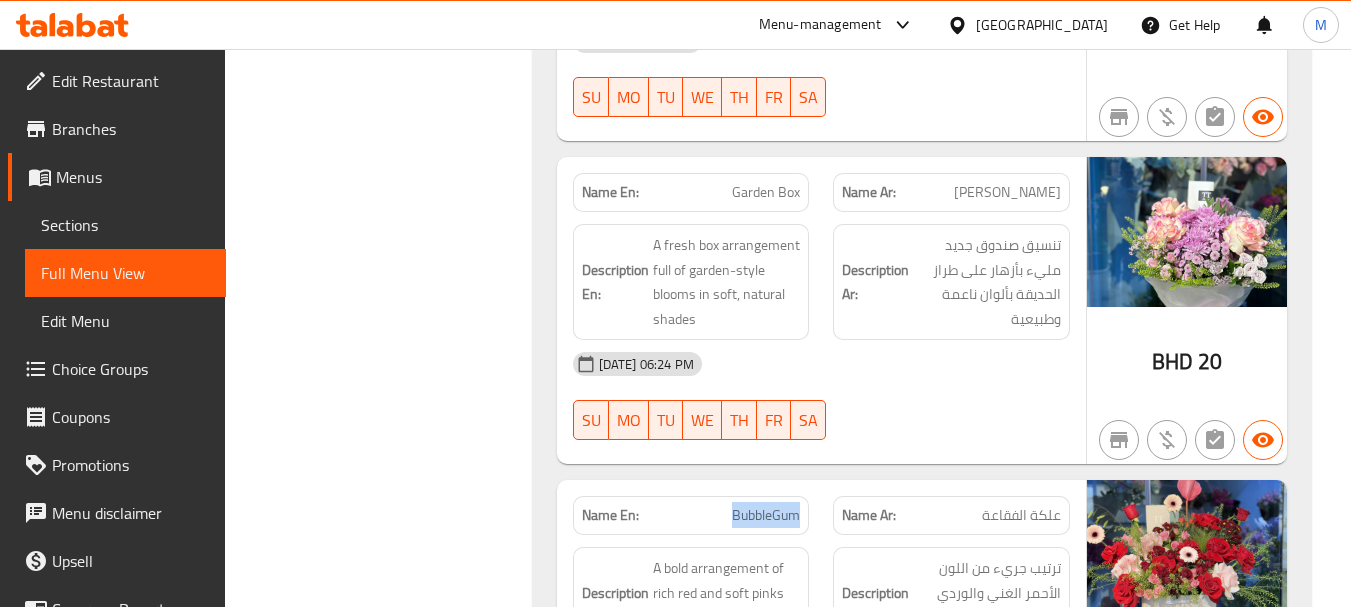click on "BubbleGum" at bounding box center [754, -9581] 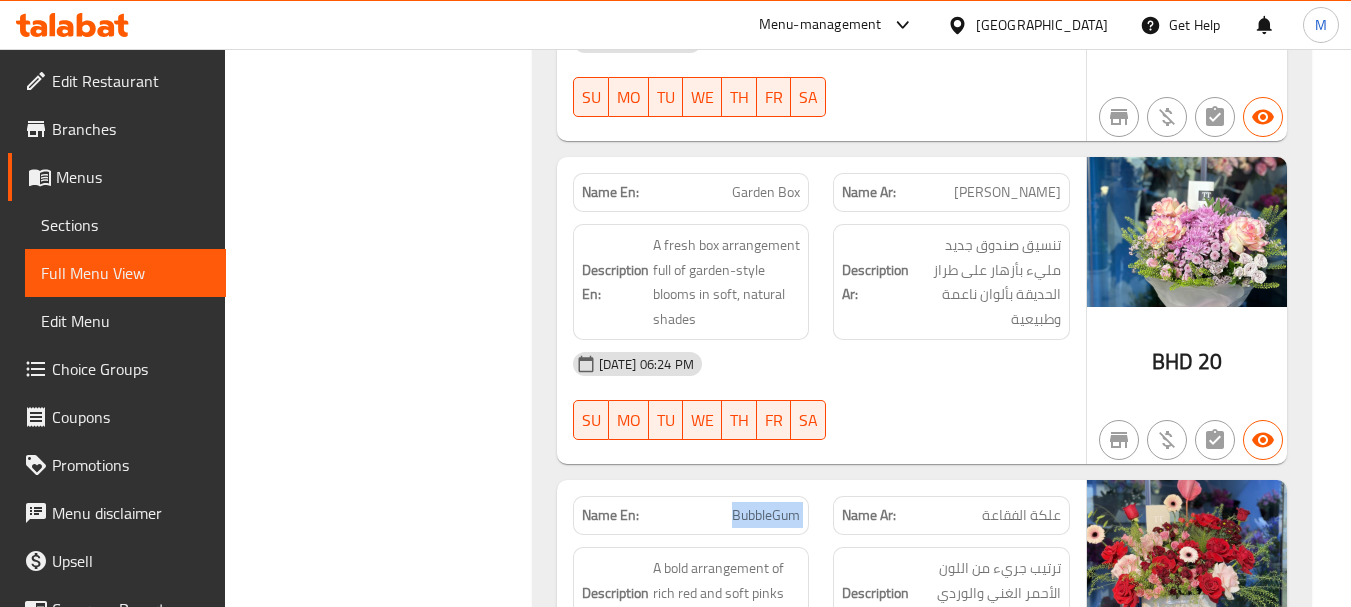 click on "BubbleGum" at bounding box center (754, -9581) 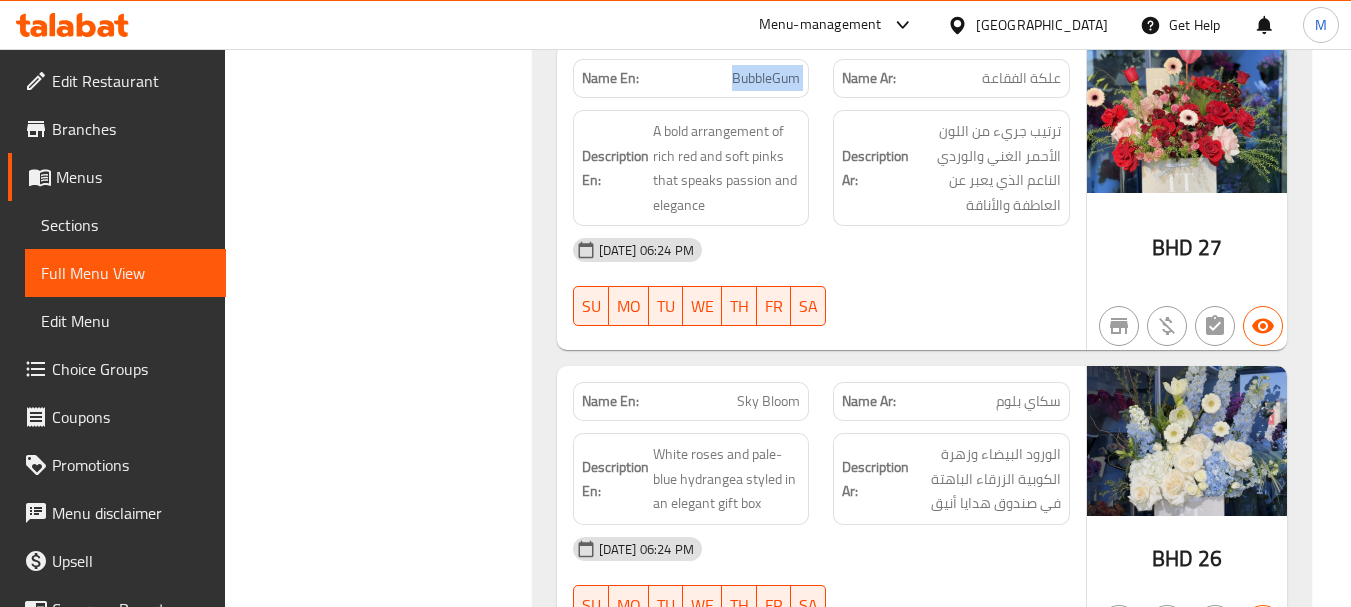scroll, scrollTop: 11424, scrollLeft: 0, axis: vertical 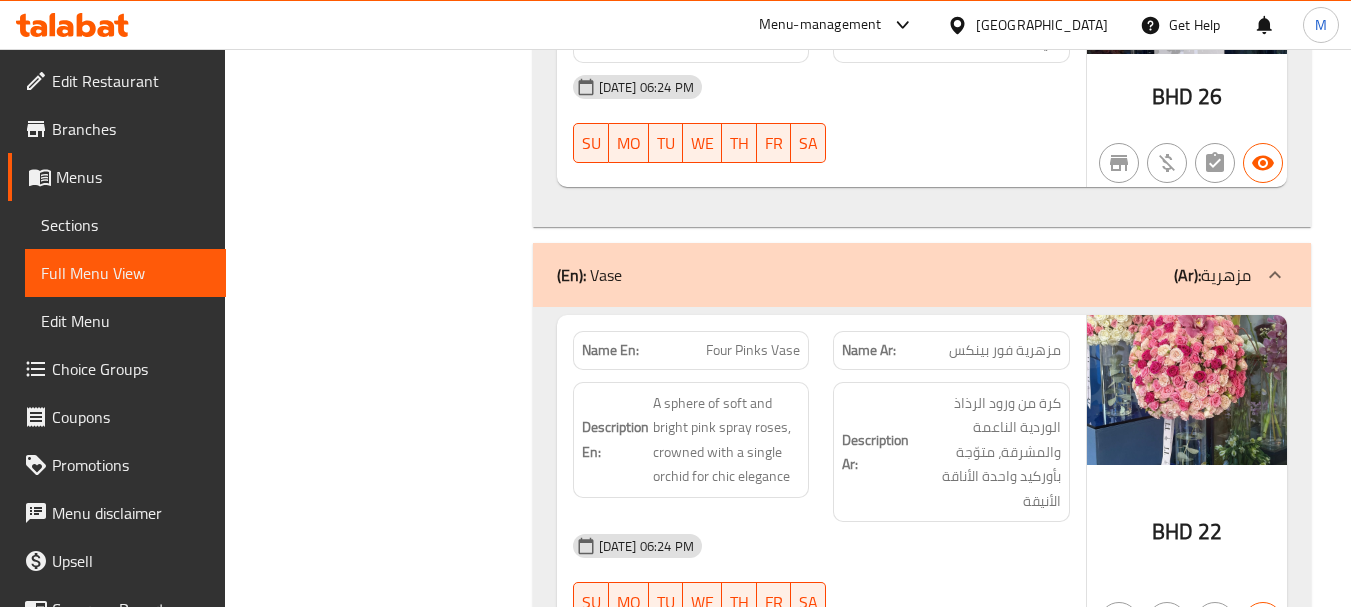 drag, startPoint x: 656, startPoint y: 312, endPoint x: 808, endPoint y: 415, distance: 183.61101 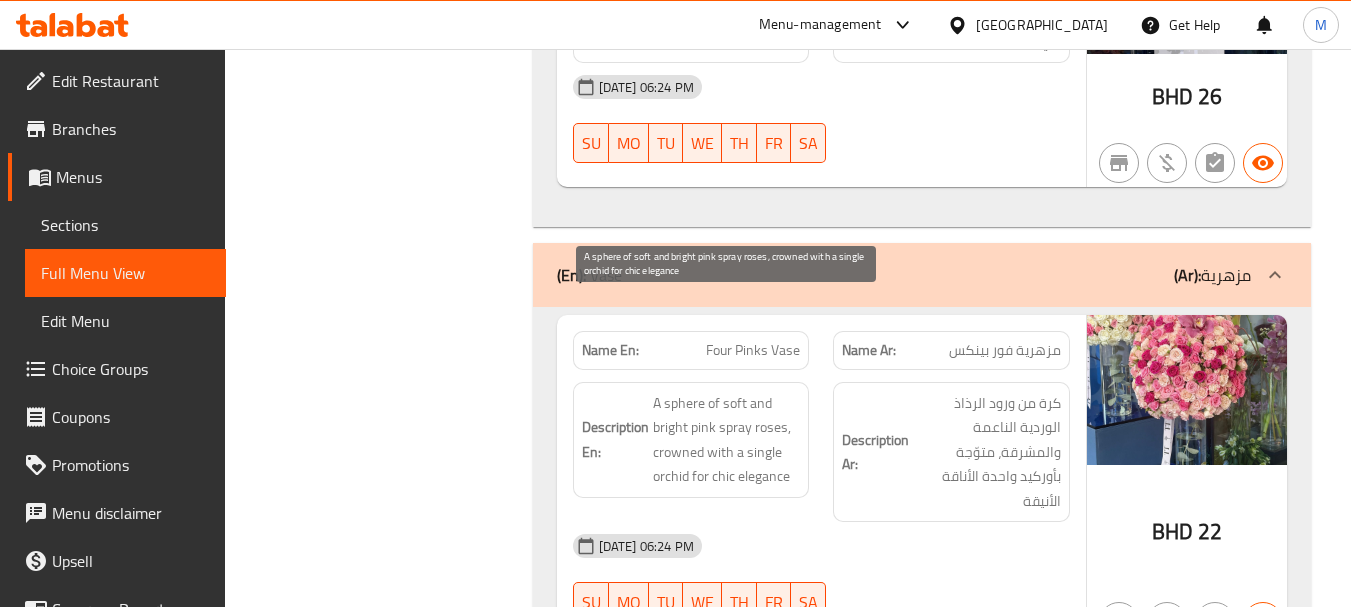 scroll, scrollTop: 1, scrollLeft: 0, axis: vertical 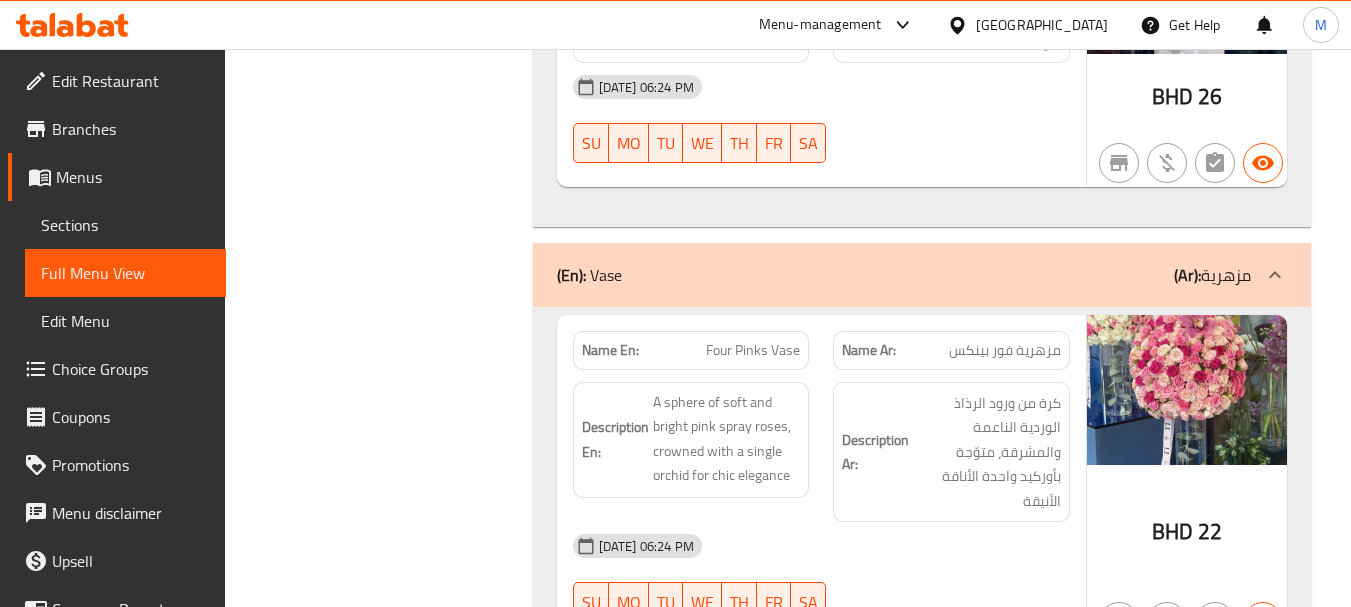 drag, startPoint x: 849, startPoint y: 441, endPoint x: 711, endPoint y: 356, distance: 162.07715 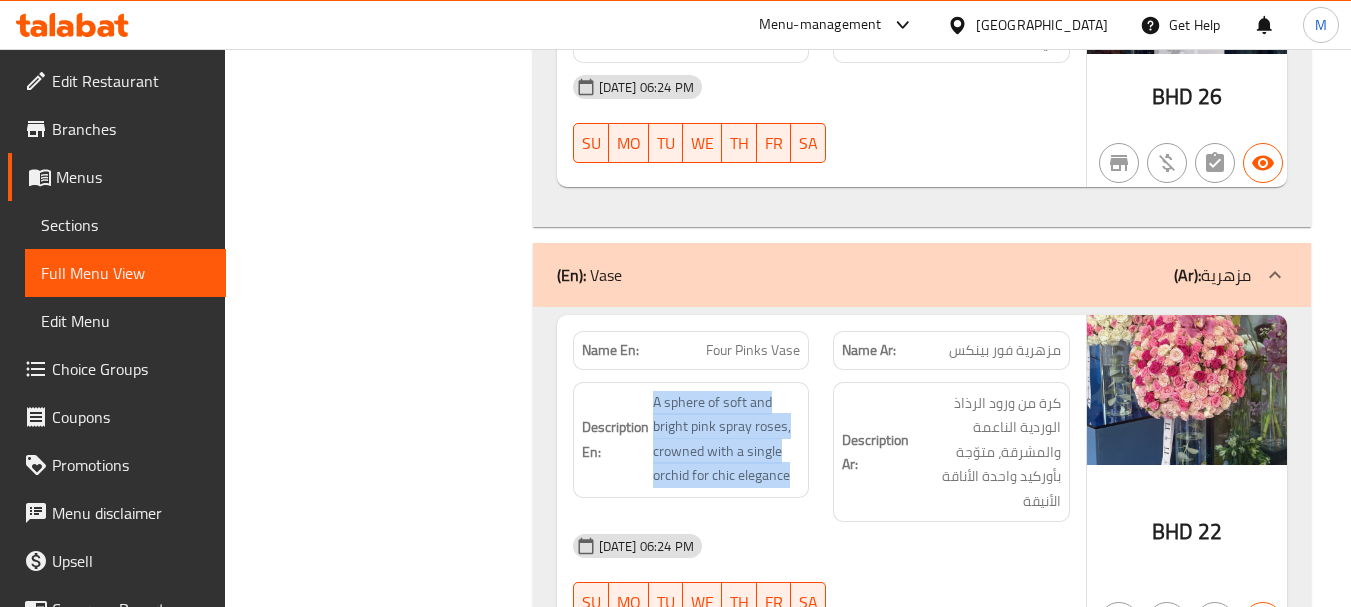 drag, startPoint x: 650, startPoint y: 308, endPoint x: 787, endPoint y: 397, distance: 163.37074 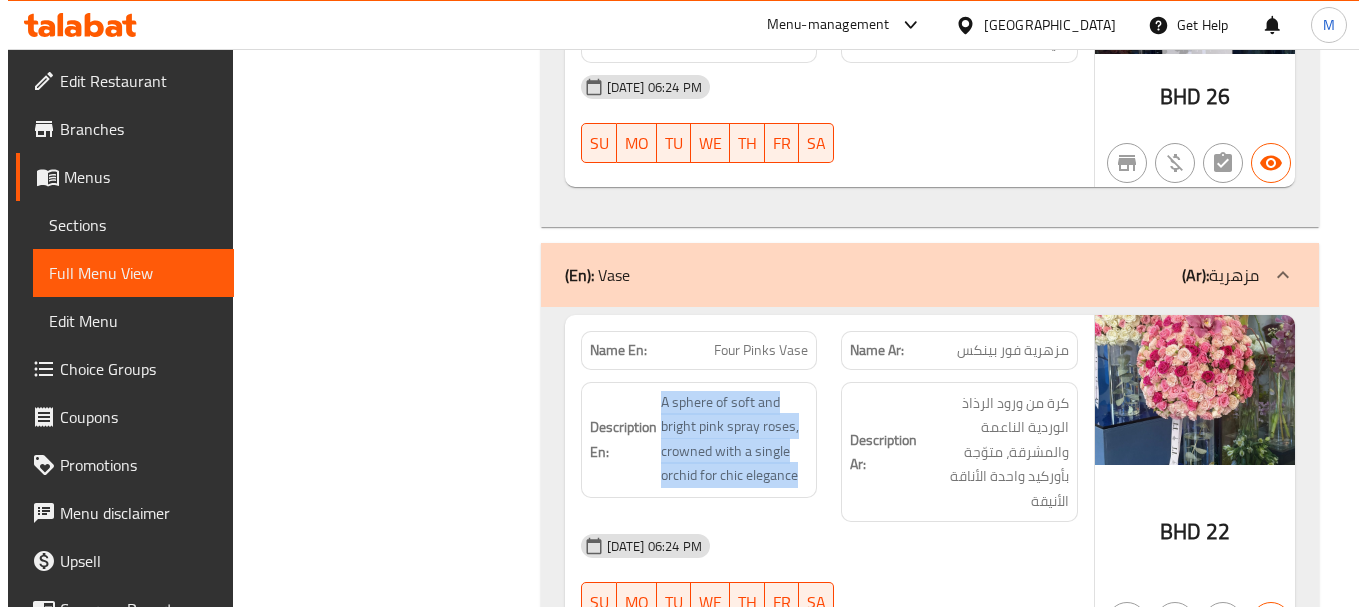 scroll, scrollTop: 0, scrollLeft: 0, axis: both 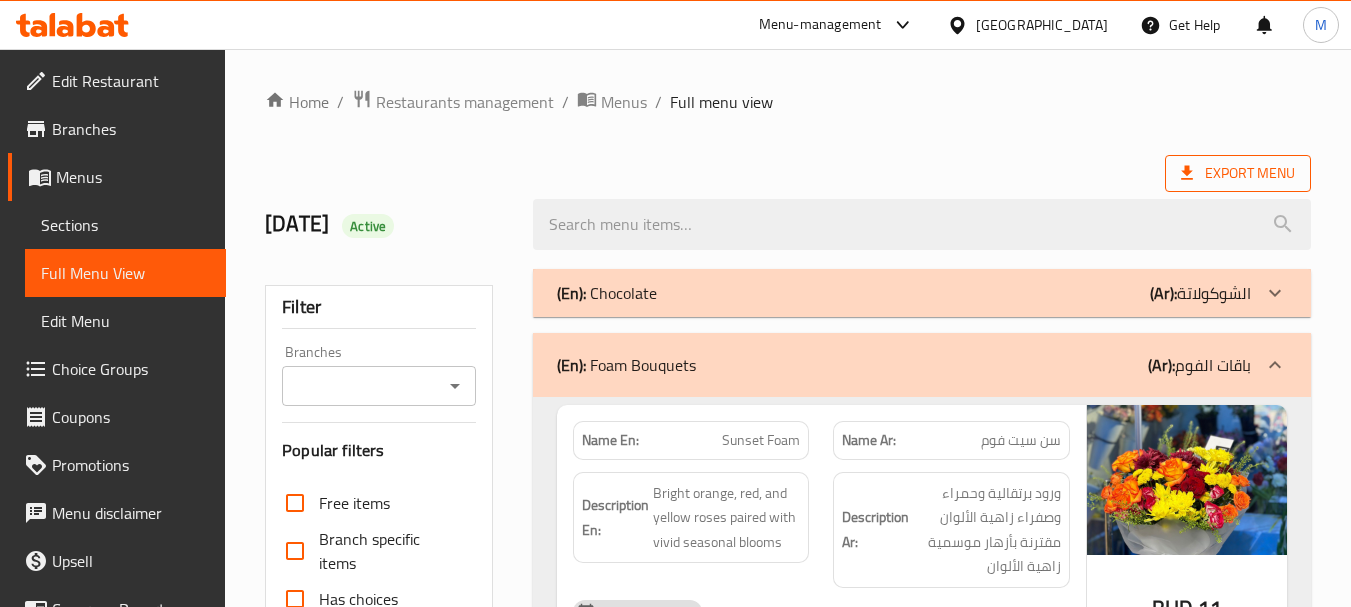 click on "Export Menu" at bounding box center (1238, 173) 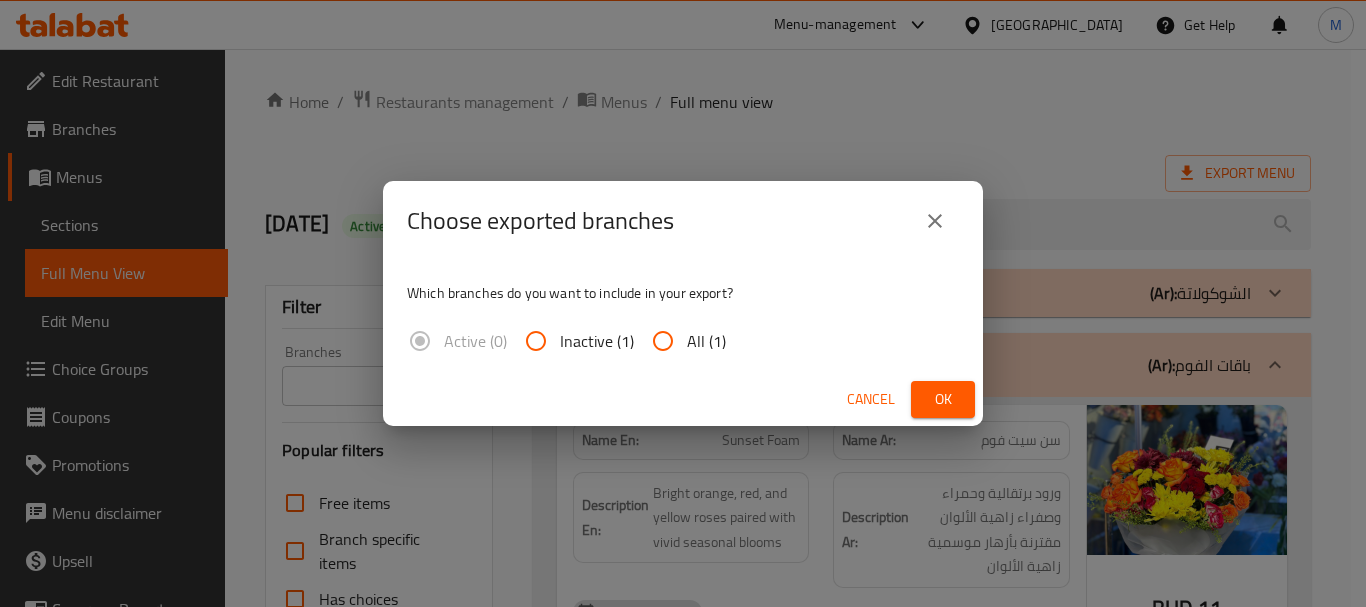 click on "All (1)" at bounding box center [706, 341] 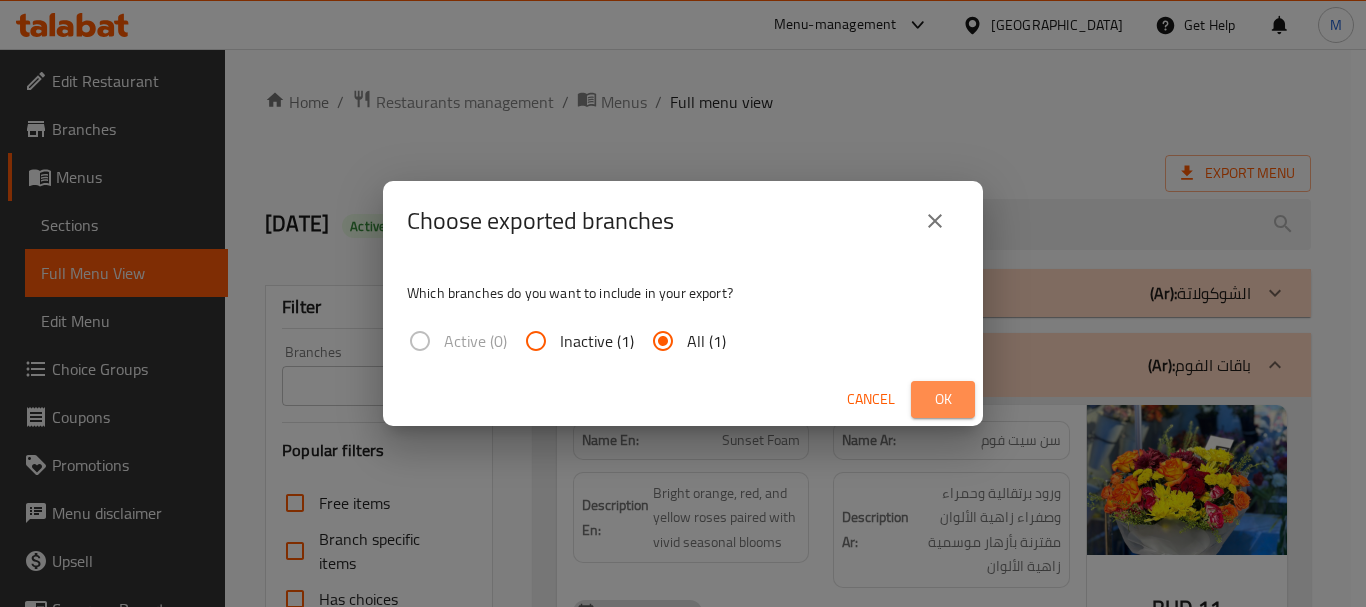 click on "Ok" at bounding box center [943, 399] 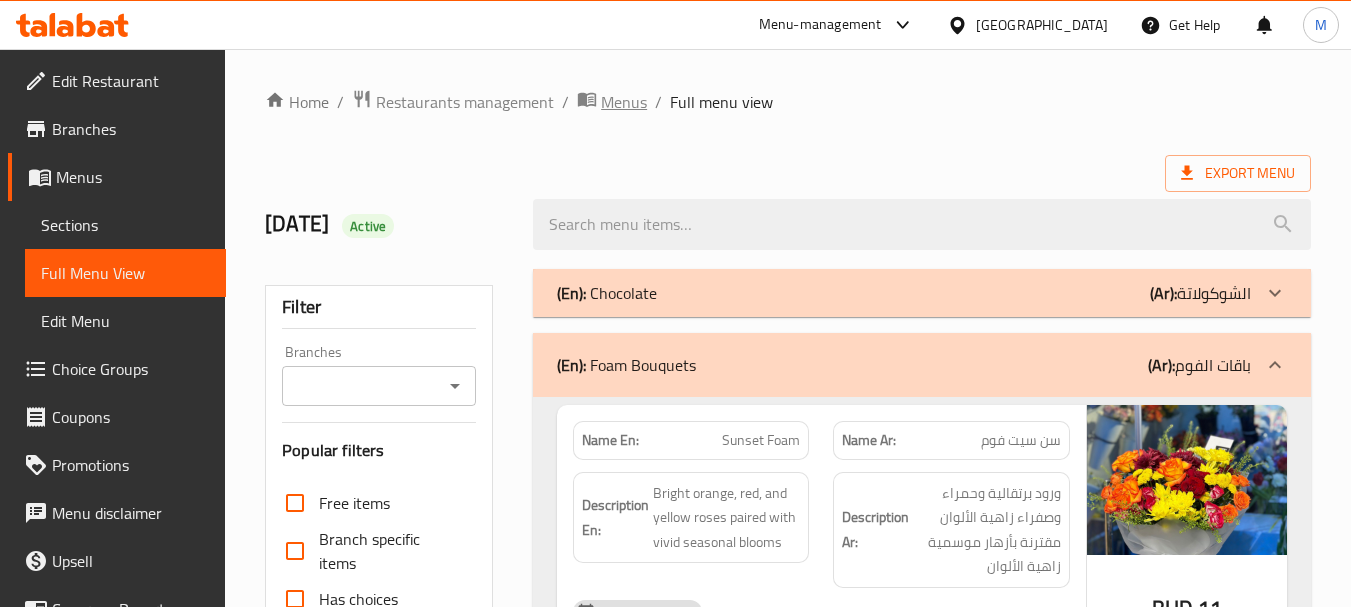 click on "Menus" at bounding box center (624, 102) 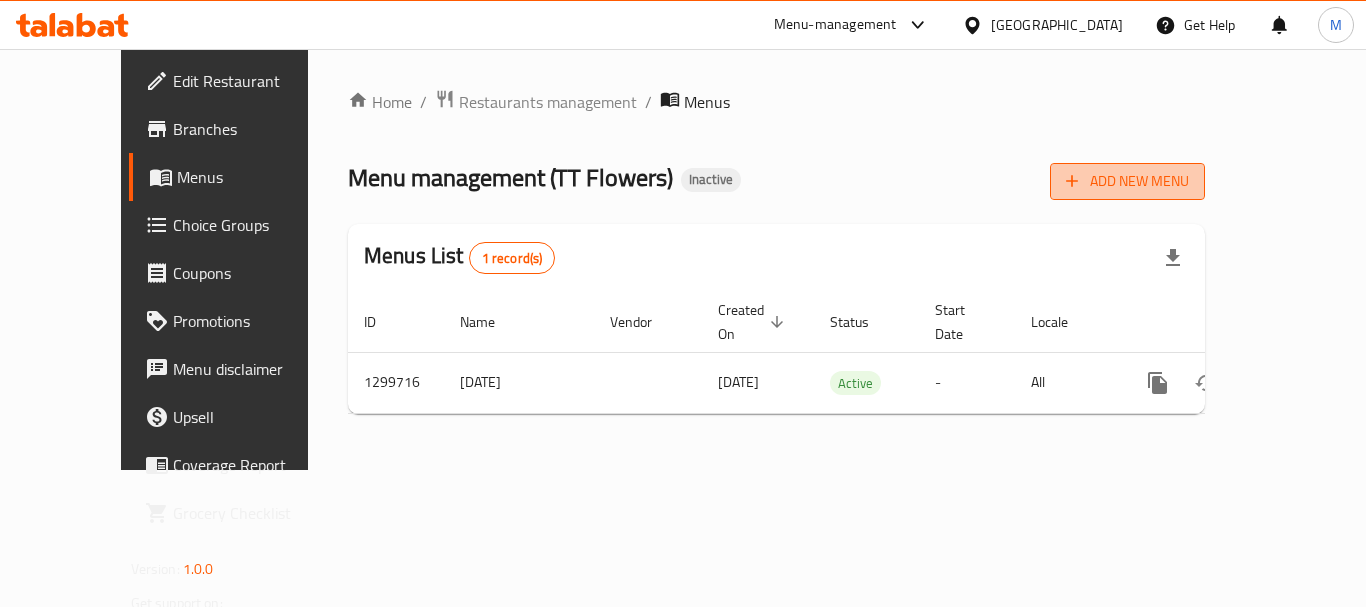 click on "Add New Menu" at bounding box center [1127, 181] 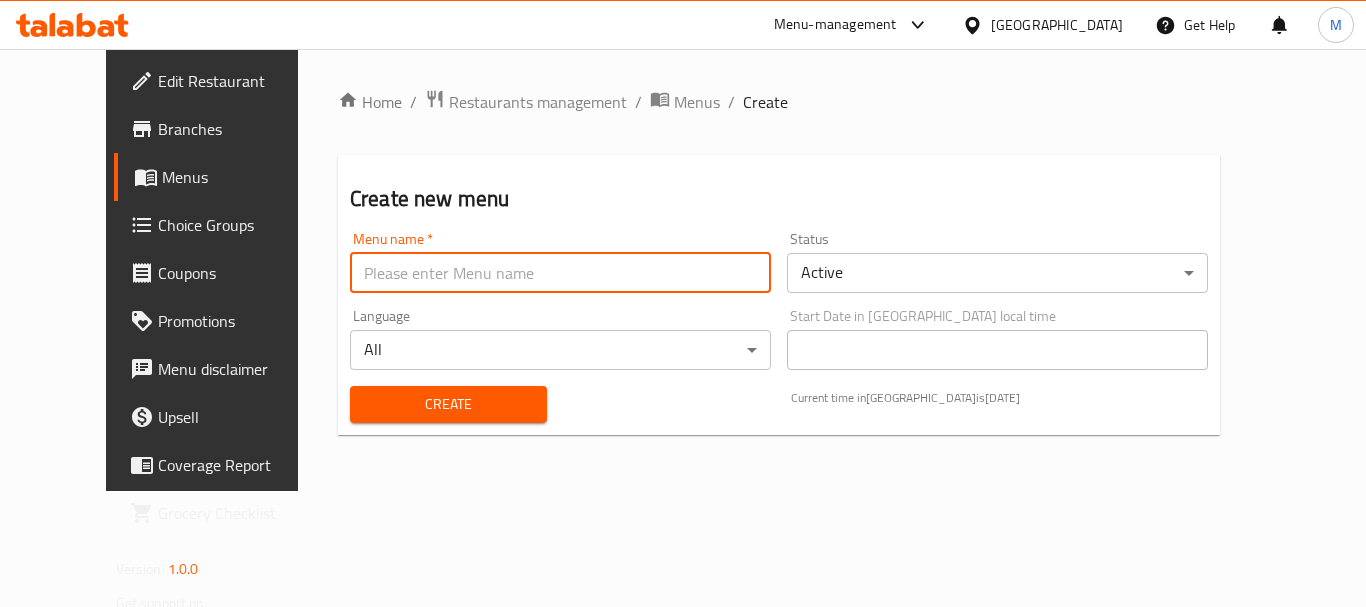 click at bounding box center (560, 273) 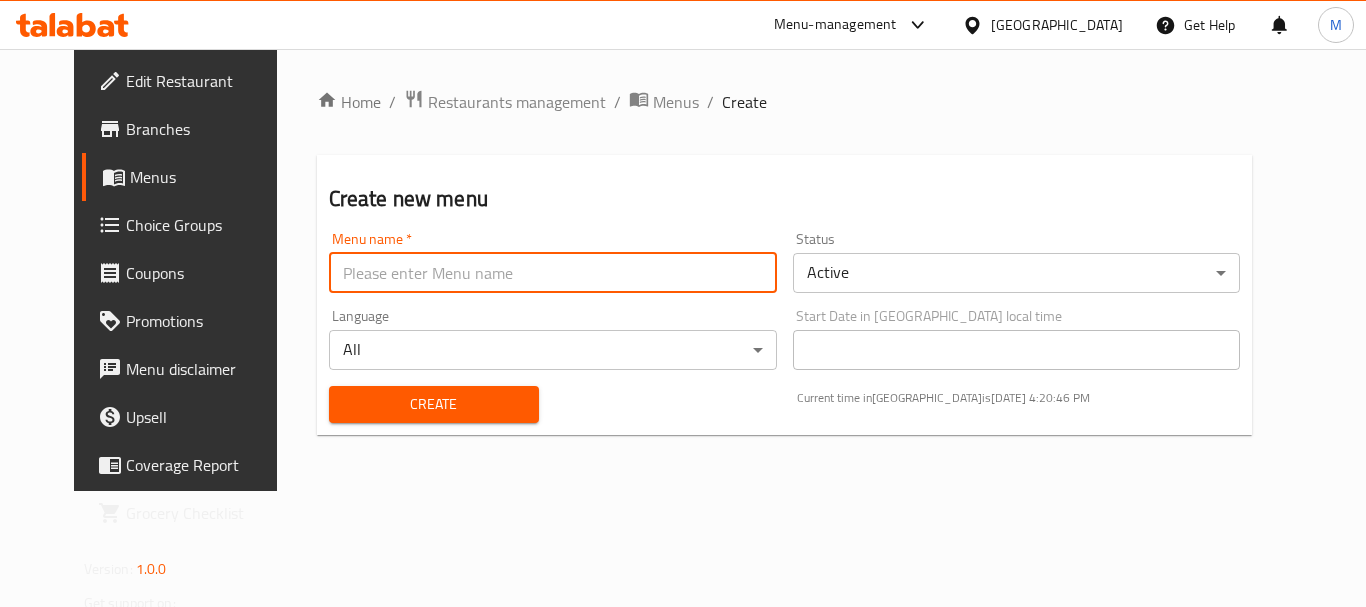 type on "Updated" 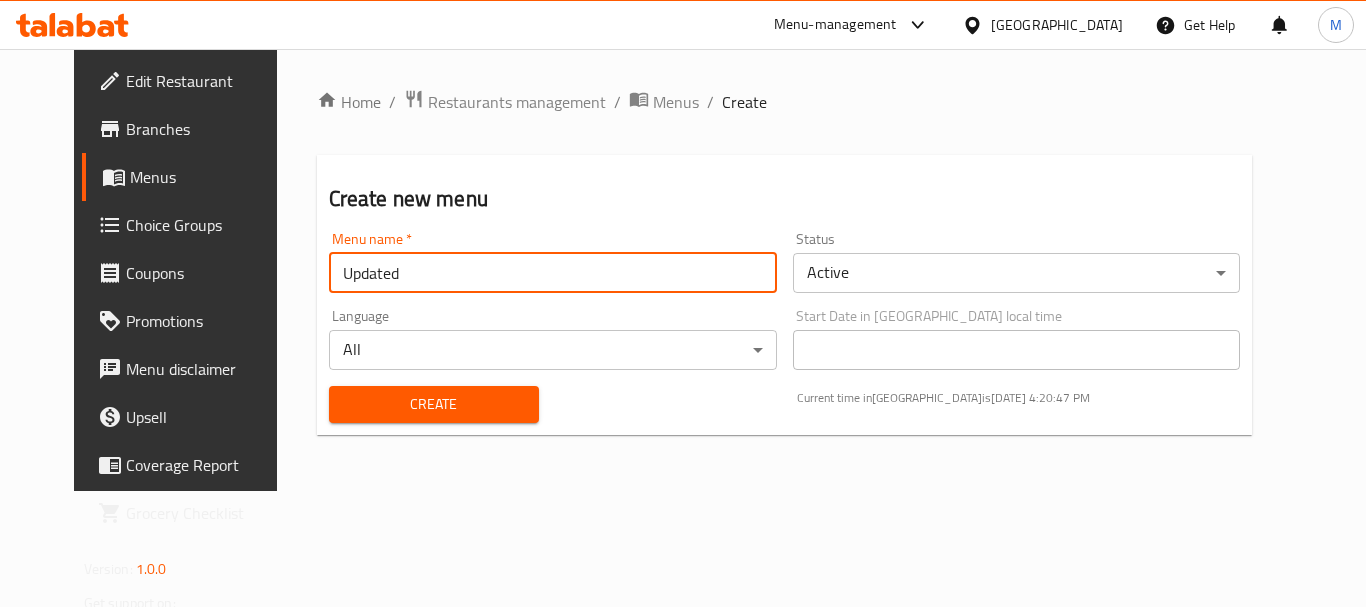 click on "Create" at bounding box center (434, 404) 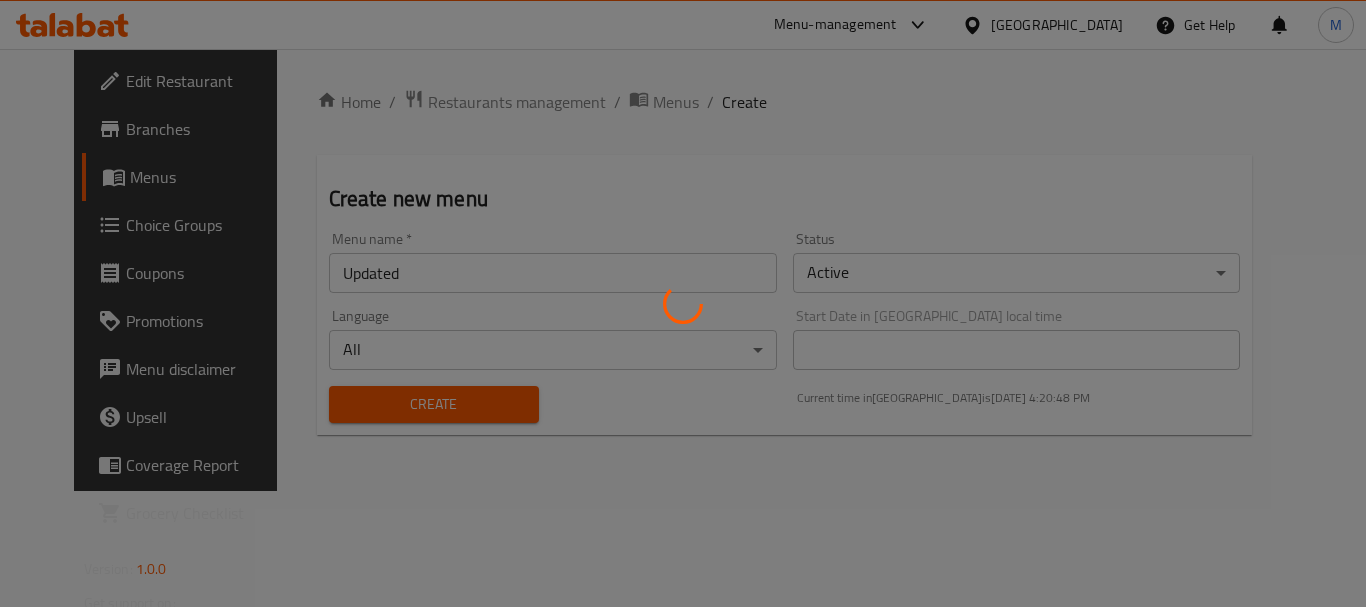 type 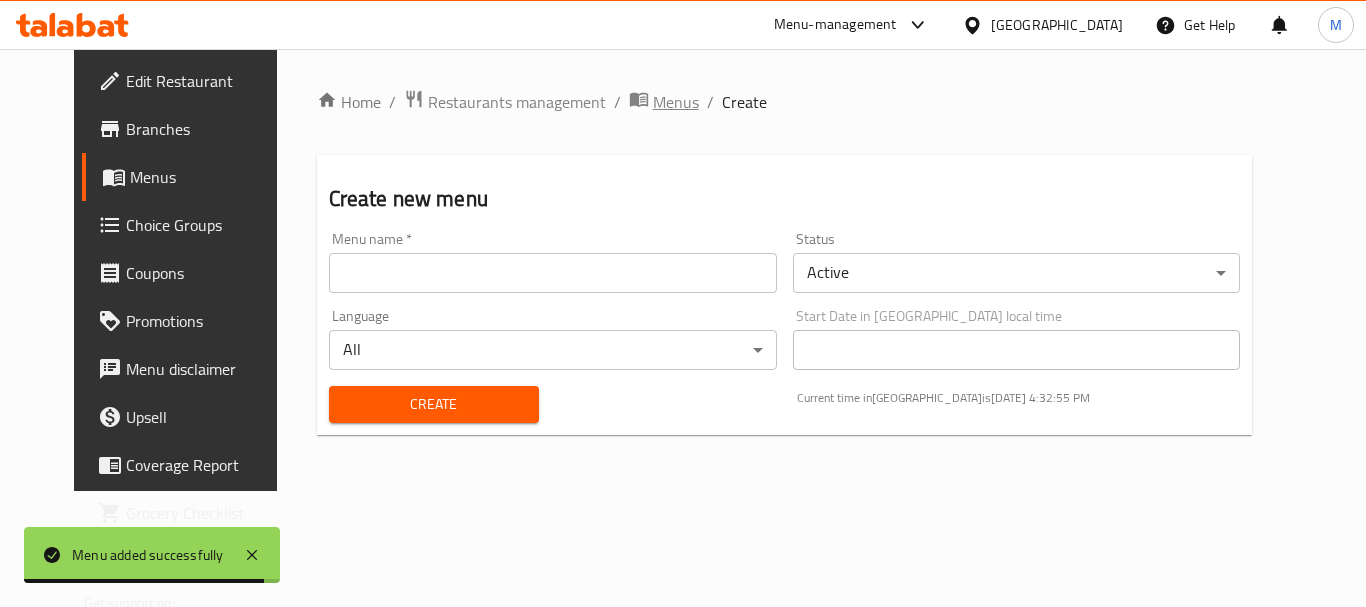 click on "Menus" at bounding box center [676, 102] 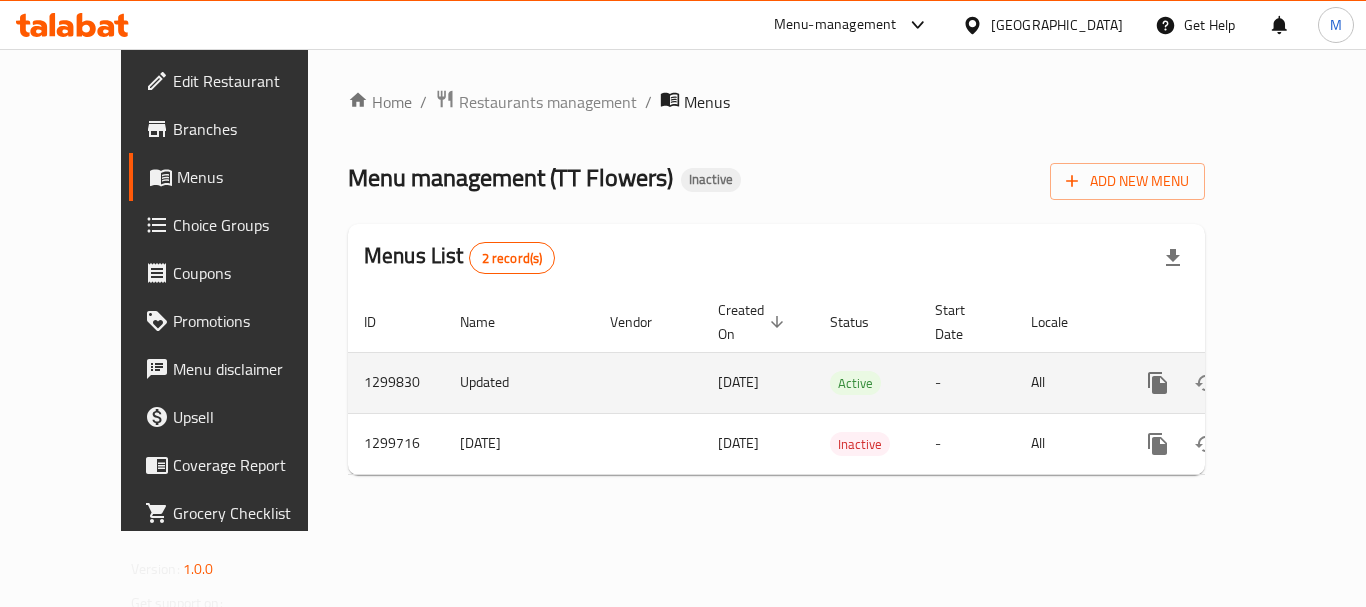 click 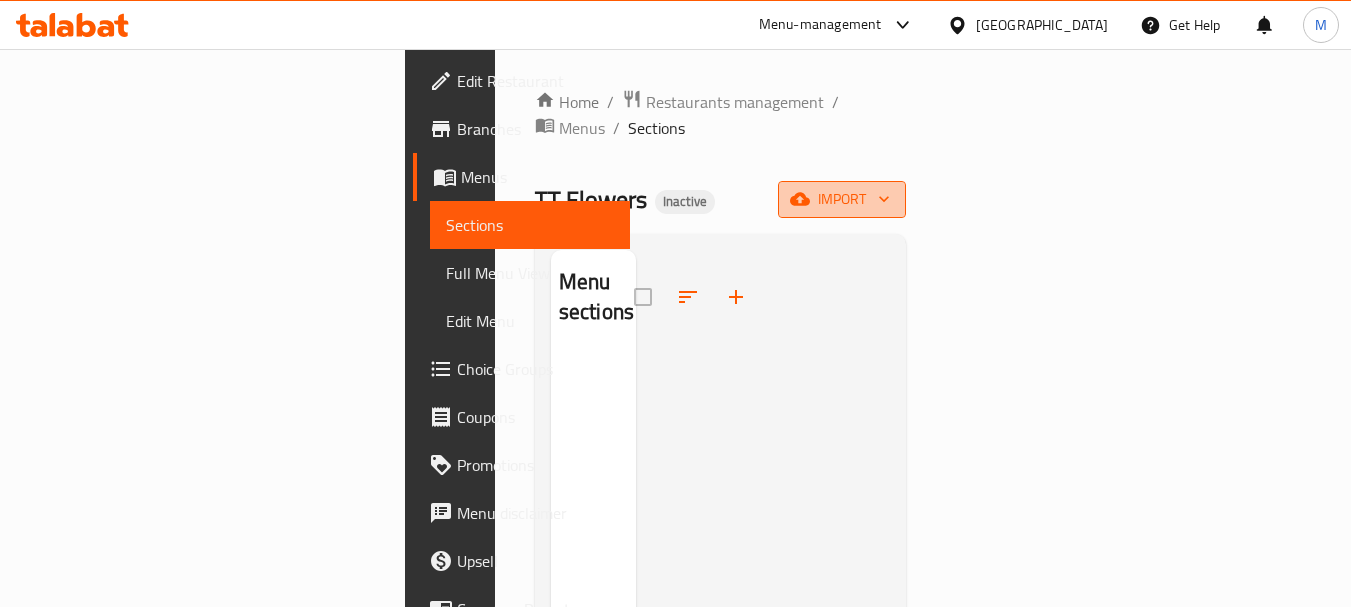 click on "import" at bounding box center (842, 199) 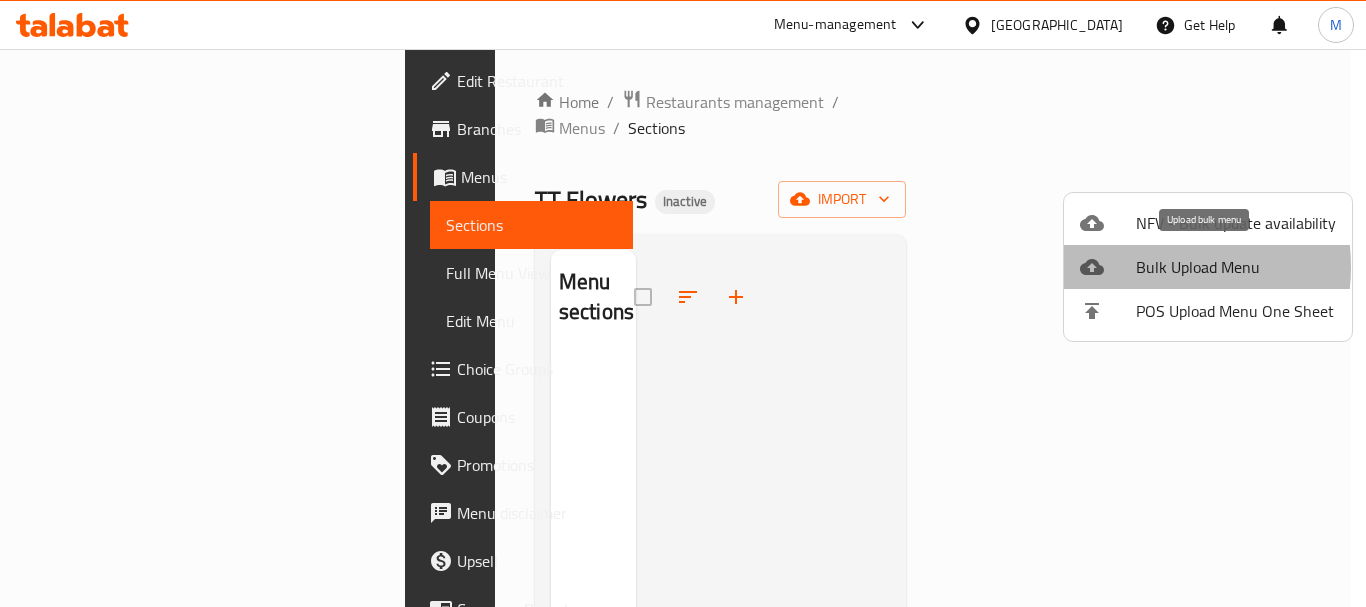 click on "Bulk Upload Menu" at bounding box center [1236, 267] 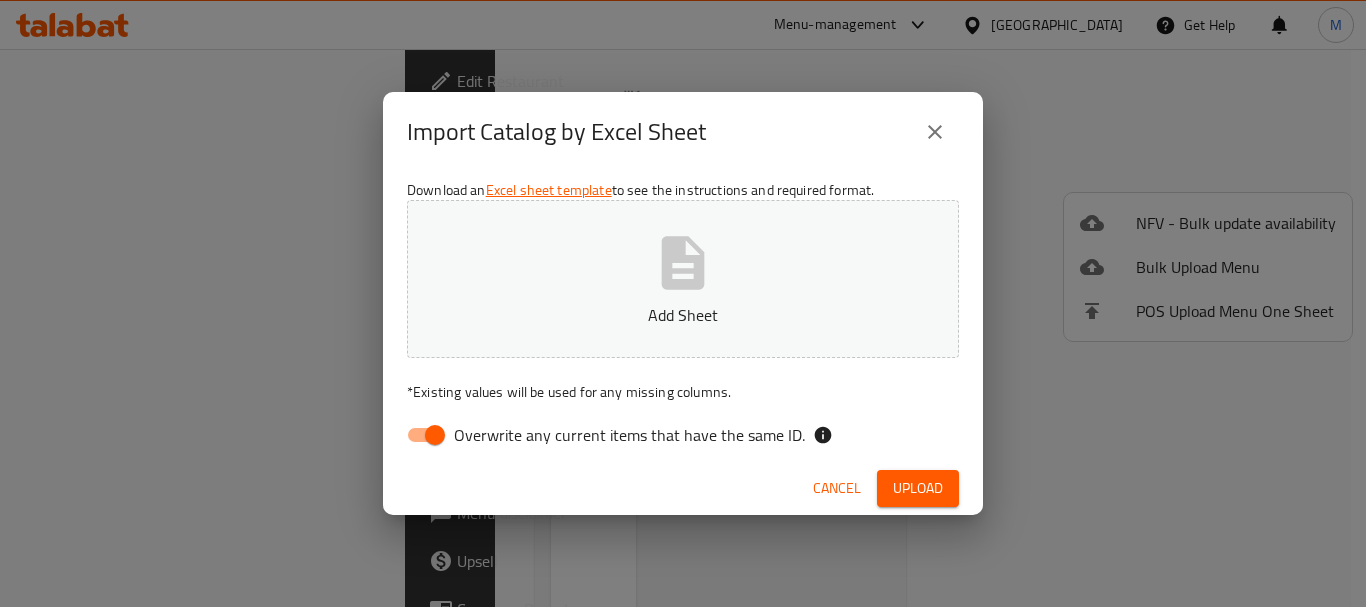 click on "Overwrite any current items that have the same ID." at bounding box center [435, 435] 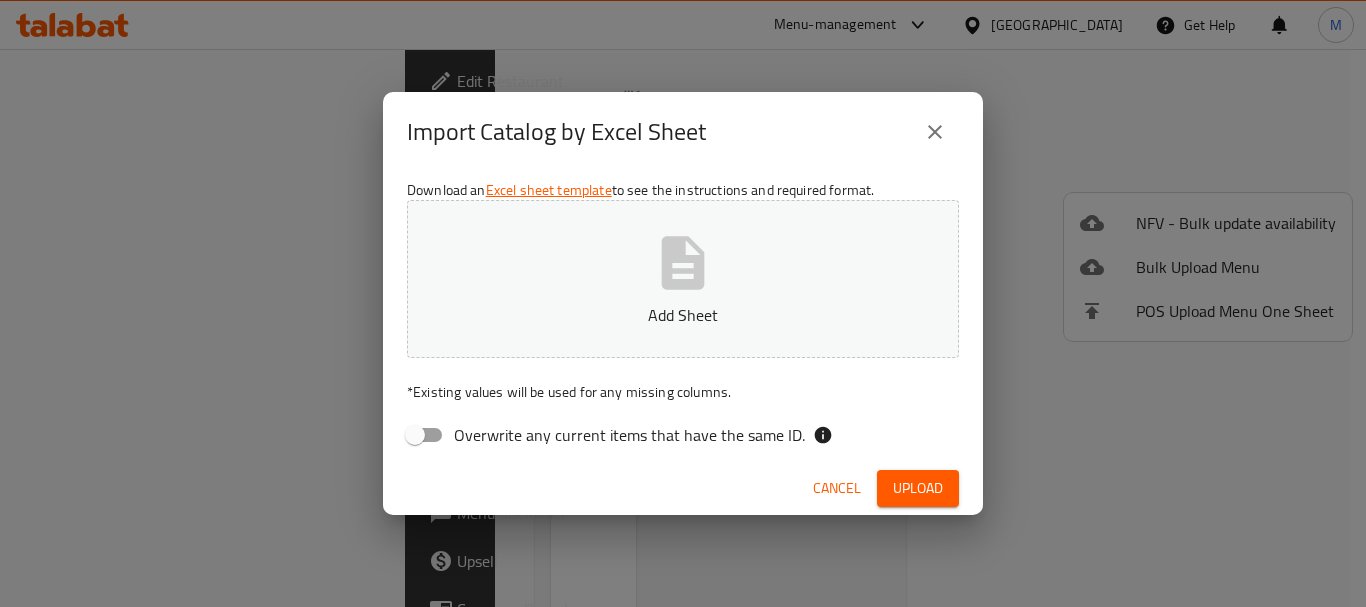 click on "Add Sheet" at bounding box center [683, 279] 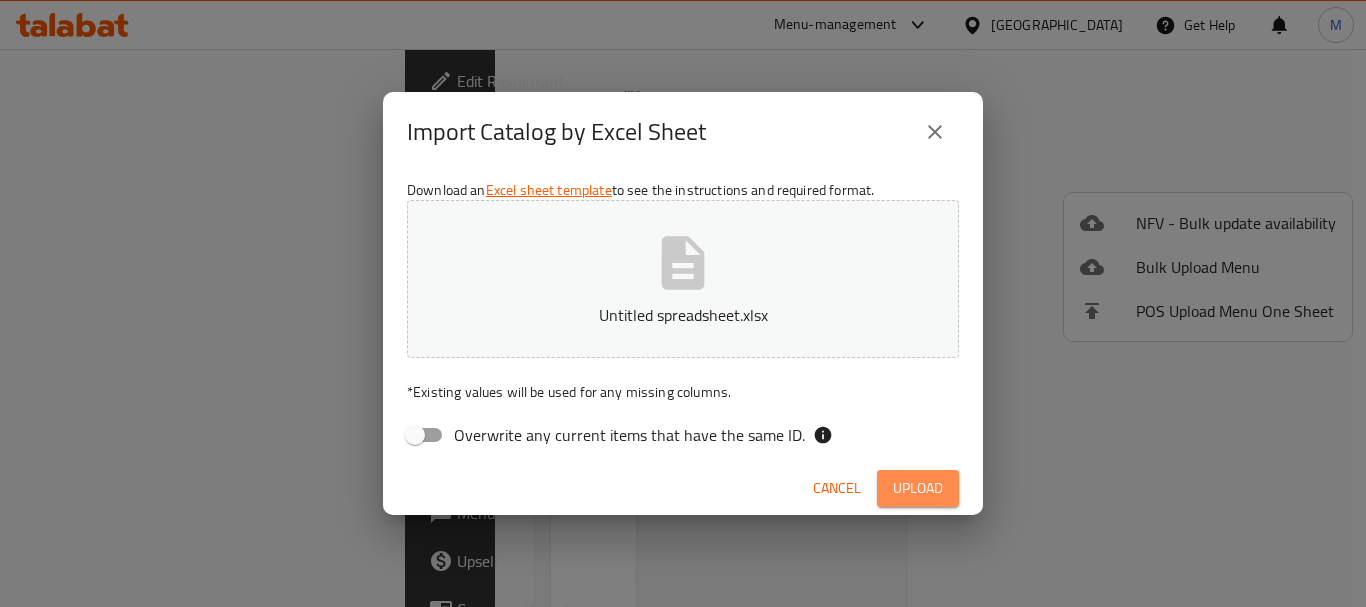 click on "Upload" at bounding box center (918, 488) 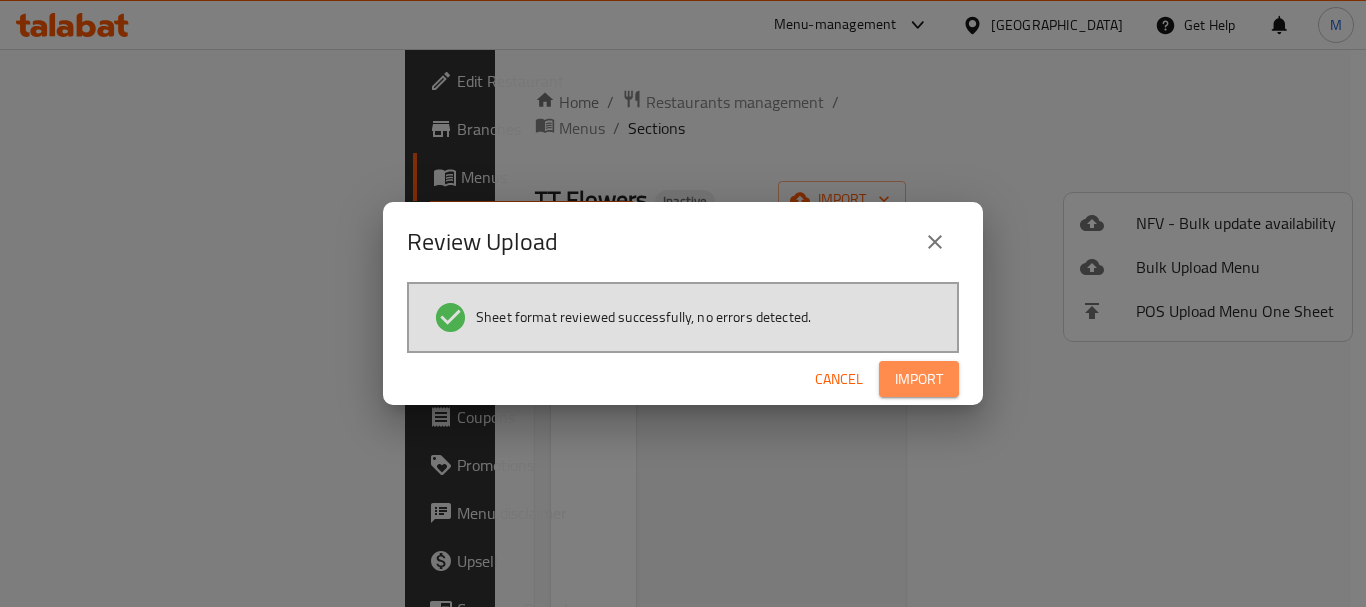 click on "Import" at bounding box center (919, 379) 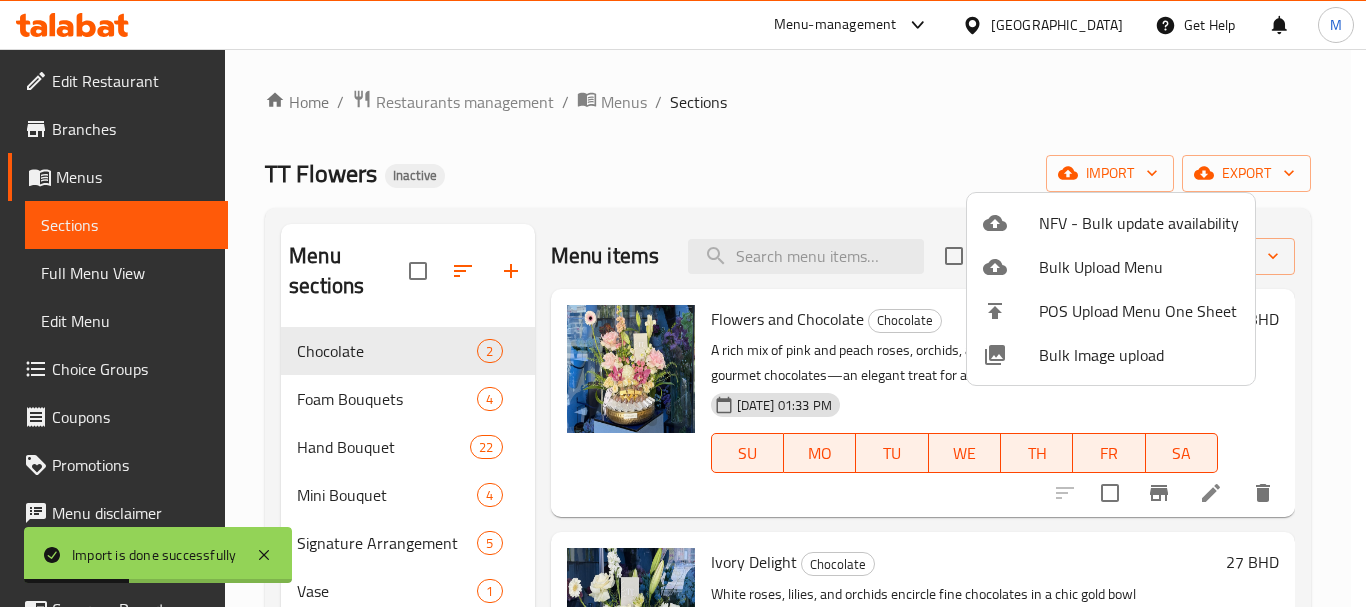 click at bounding box center (683, 303) 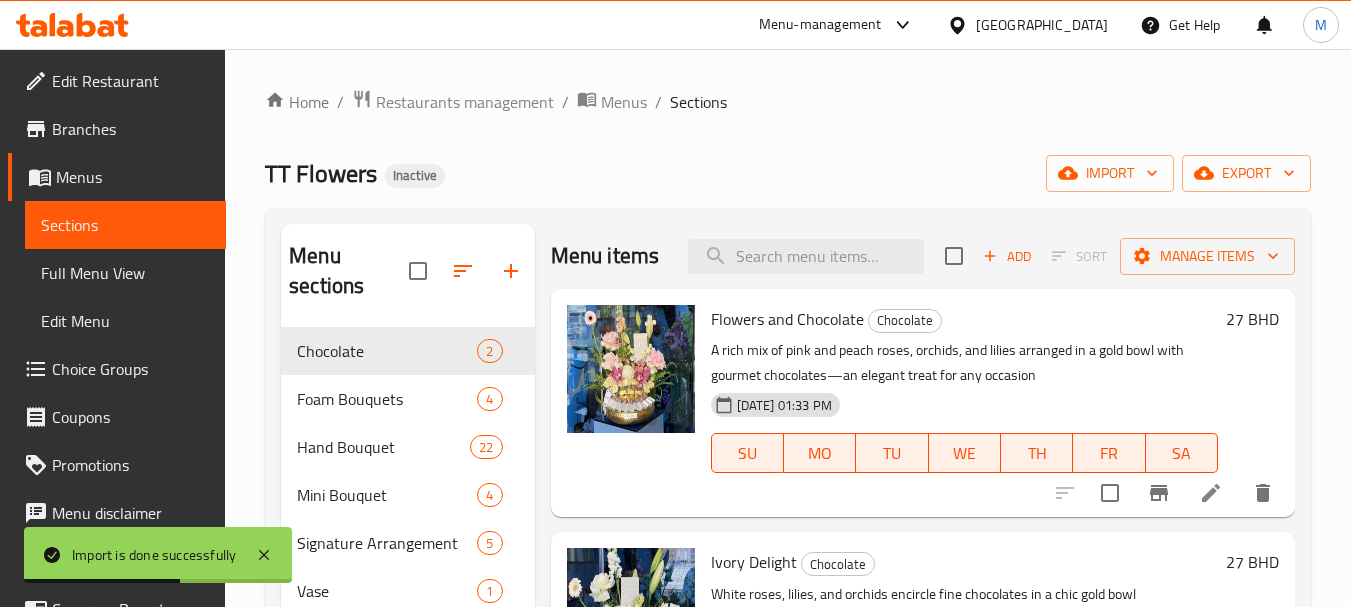 click at bounding box center [806, 256] 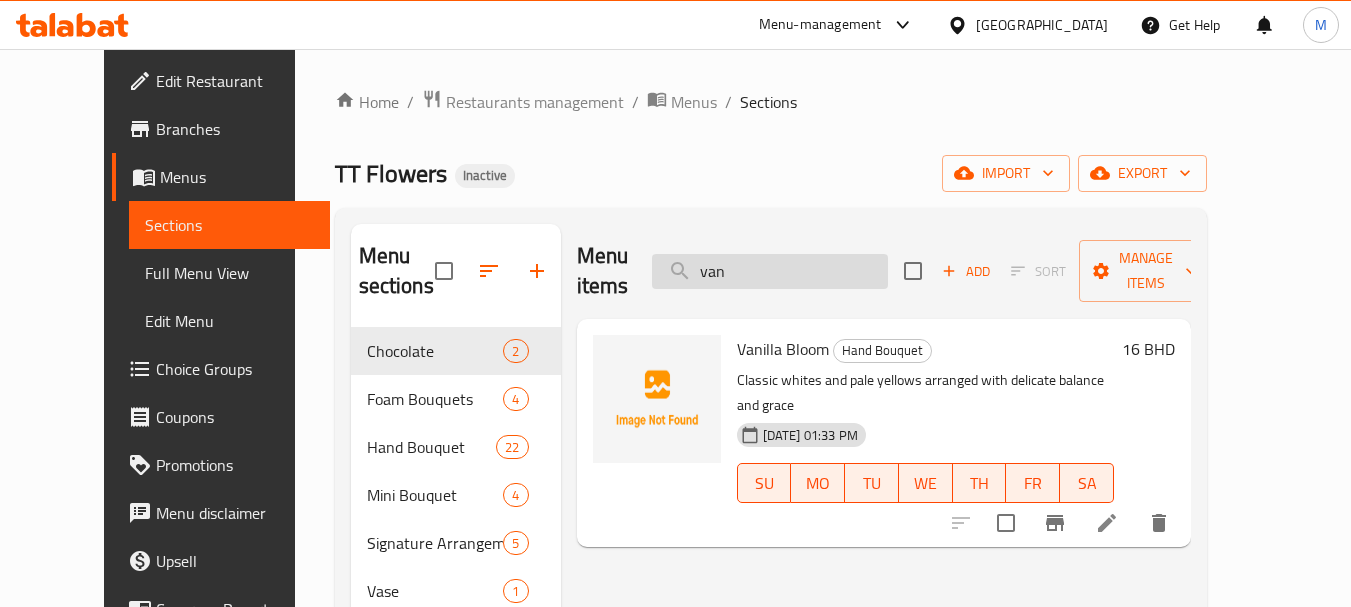 click on "van" at bounding box center [770, 271] 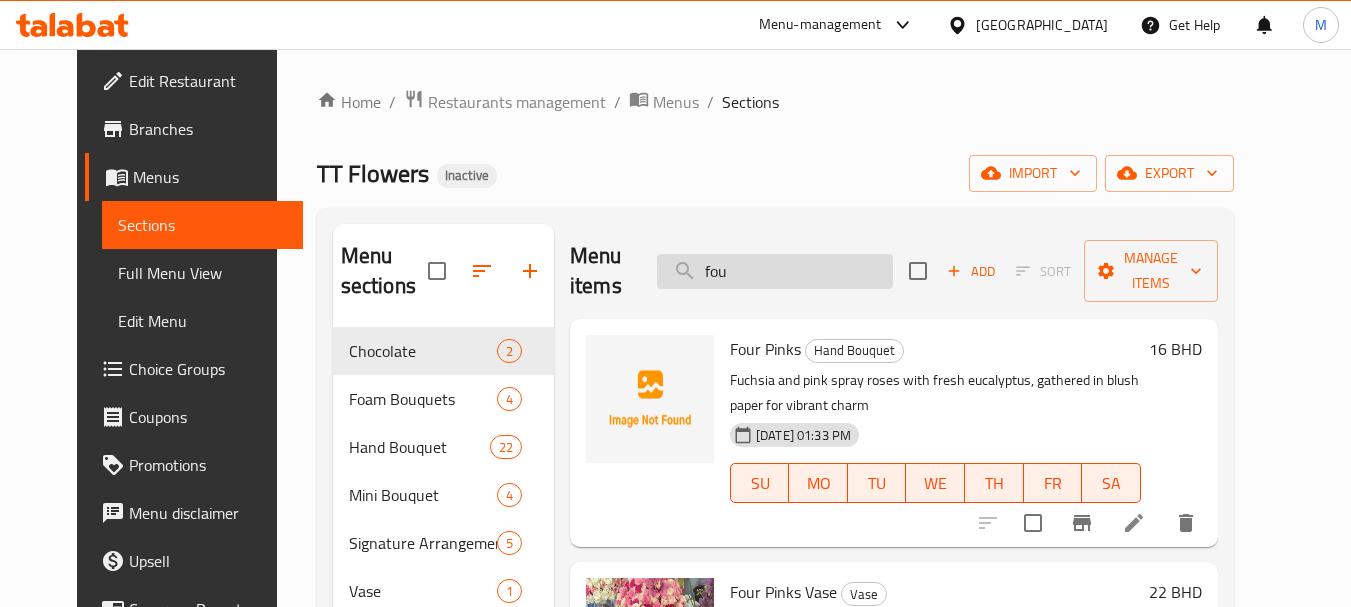 click on "fou" at bounding box center [775, 271] 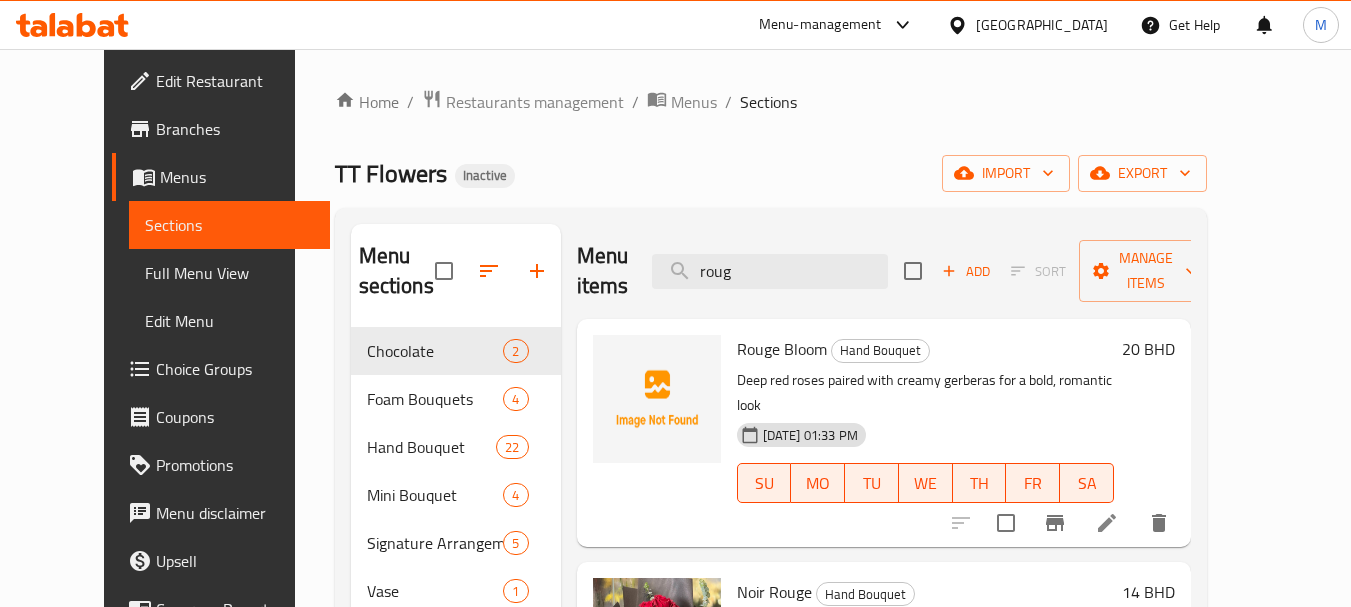 type on "roug" 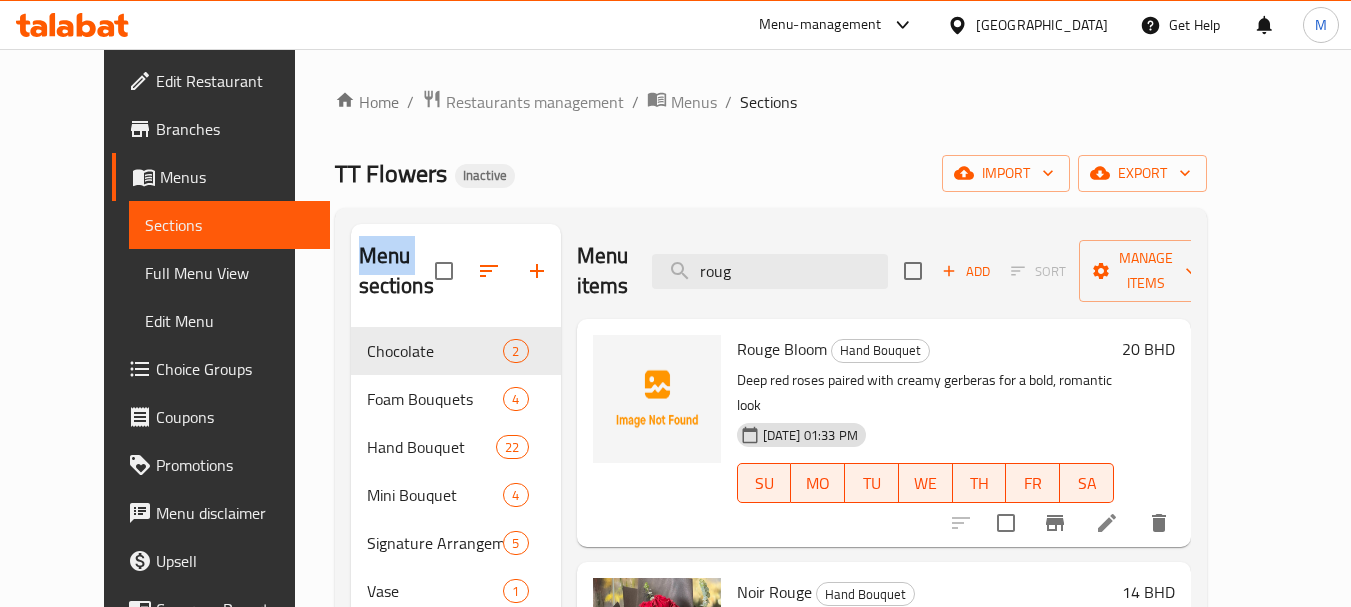 click on "Home / Restaurants management / Menus / Sections TT Flowers Inactive import export Menu sections Chocolate 2 Foam Bouquets 4 Hand Bouquet 22 Mini Bouquet 4 Signature Arrangement 5 Vase 1 Menu items roug Add Sort Manage items Rouge Bloom   Hand Bouquet Deep red roses paired with creamy gerberas for a bold, romantic look [DATE] 01:33 PM SU MO TU WE TH FR SA 20   BHD Noir Rouge   Hand Bouquet Lush red roses wrapped in black for a dramatic, luxurious statement [DATE] 01:33 PM SU MO TU WE TH FR SA 14   BHD" at bounding box center (771, 468) 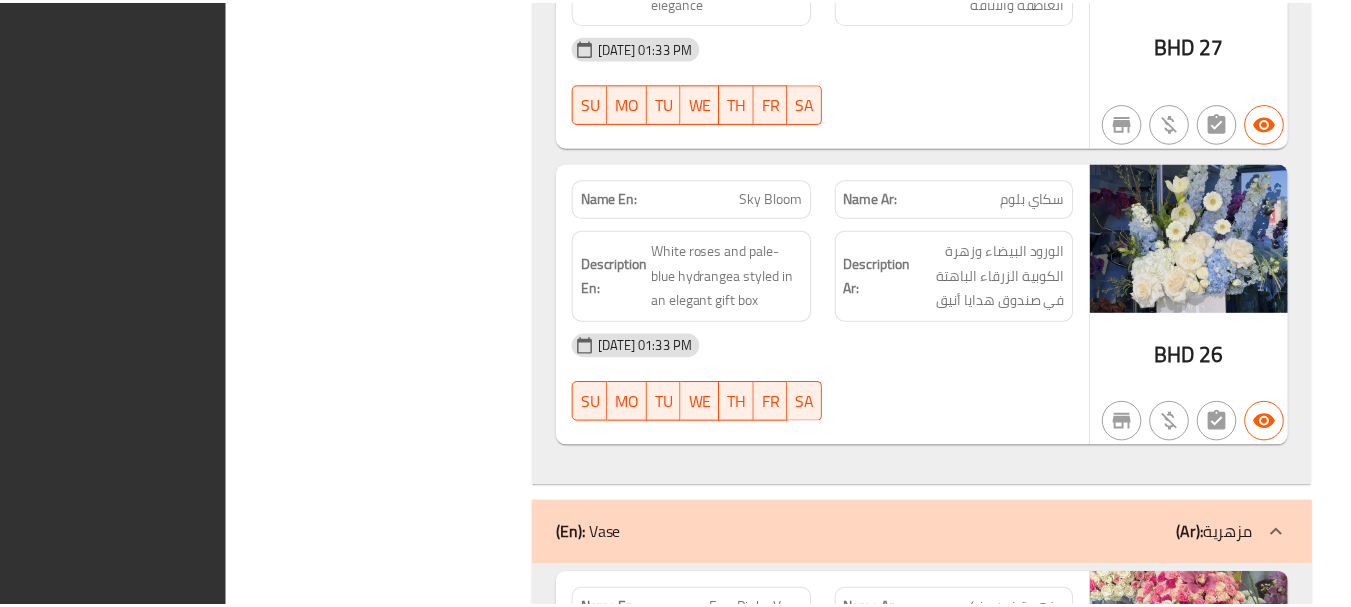 scroll, scrollTop: 12460, scrollLeft: 0, axis: vertical 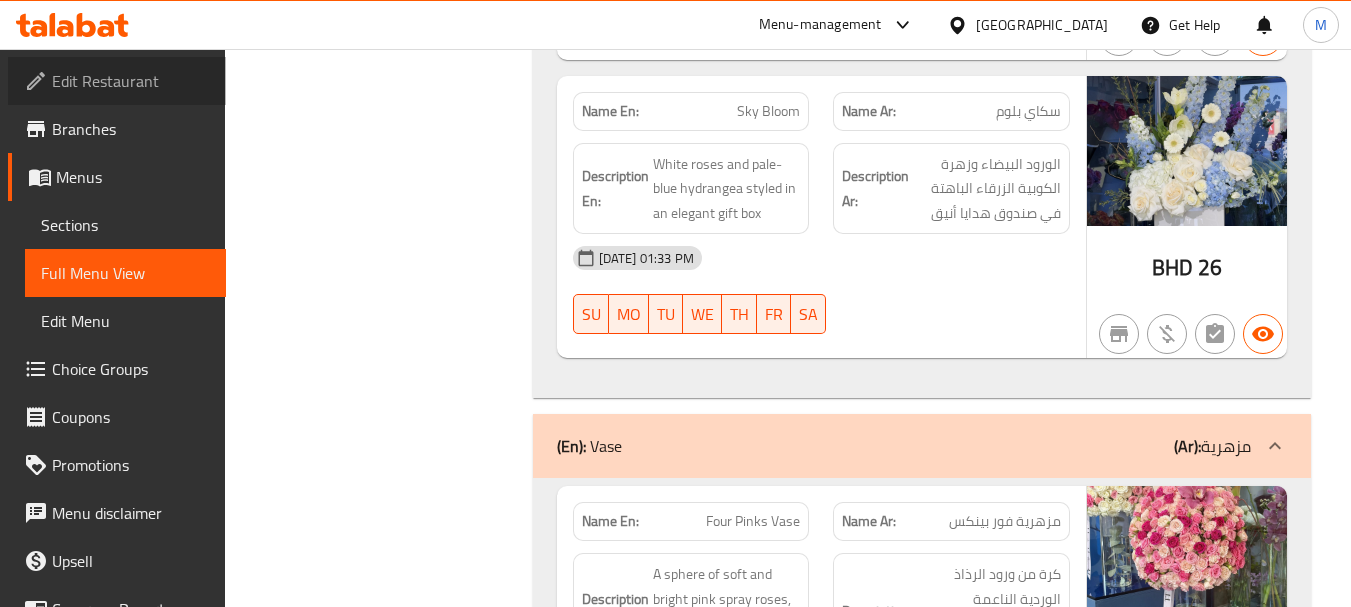 click on "Edit Restaurant" at bounding box center [131, 81] 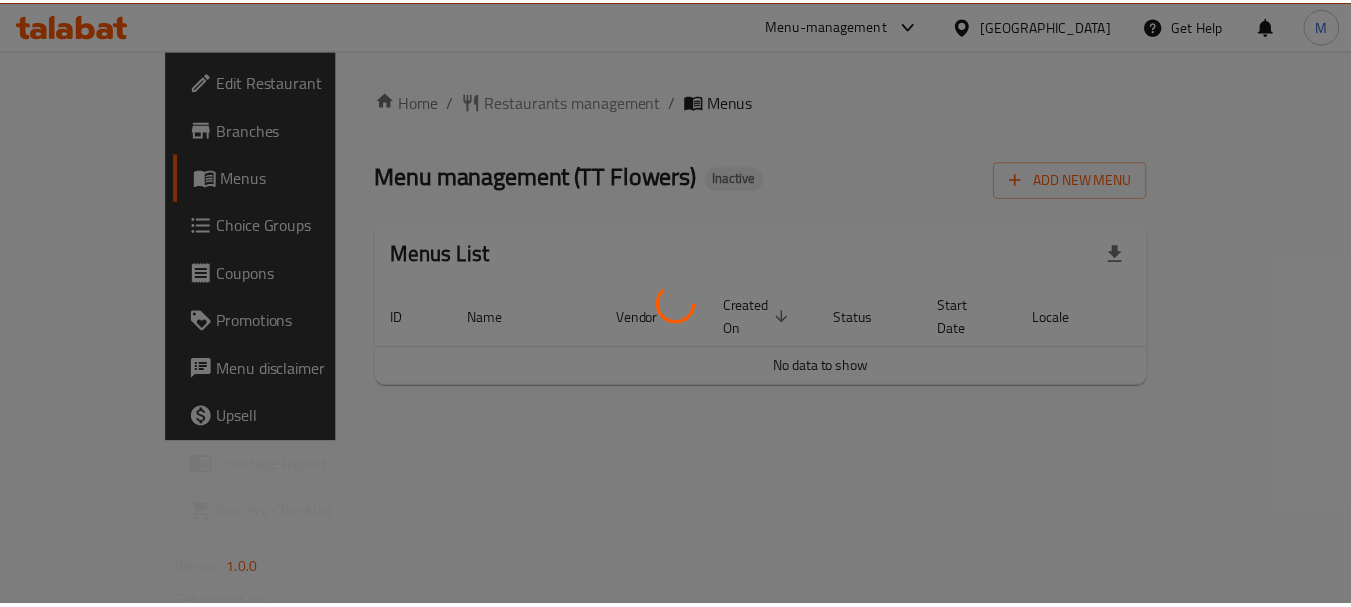 scroll, scrollTop: 0, scrollLeft: 0, axis: both 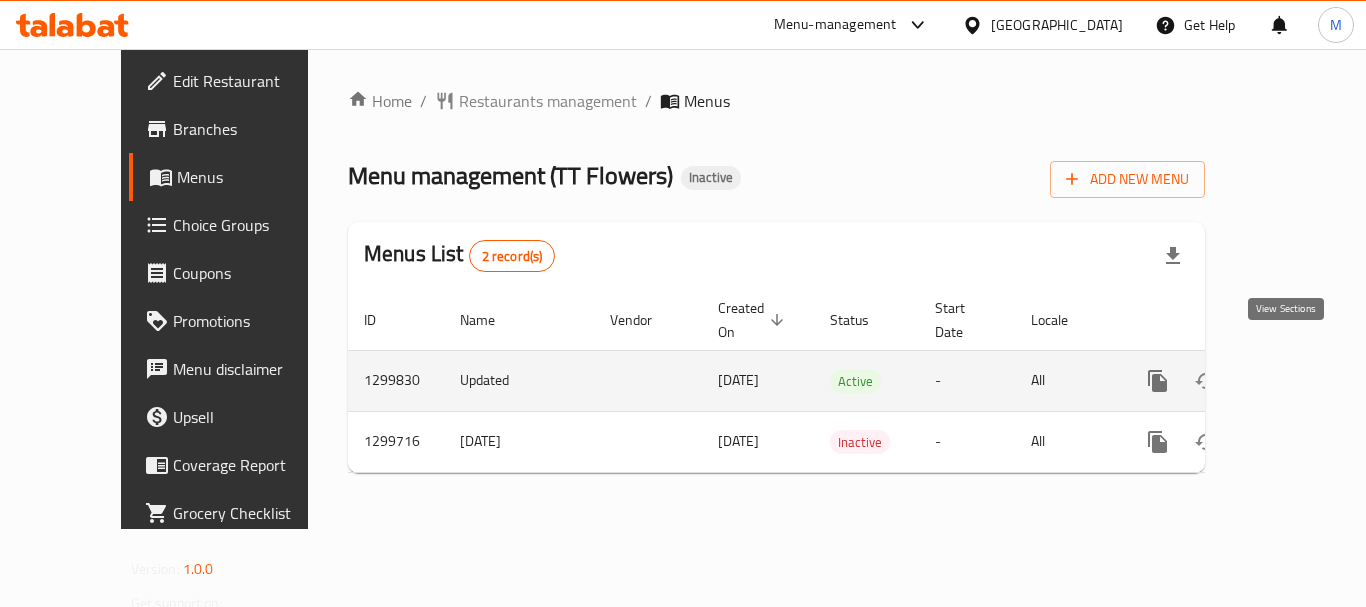 click at bounding box center [1302, 381] 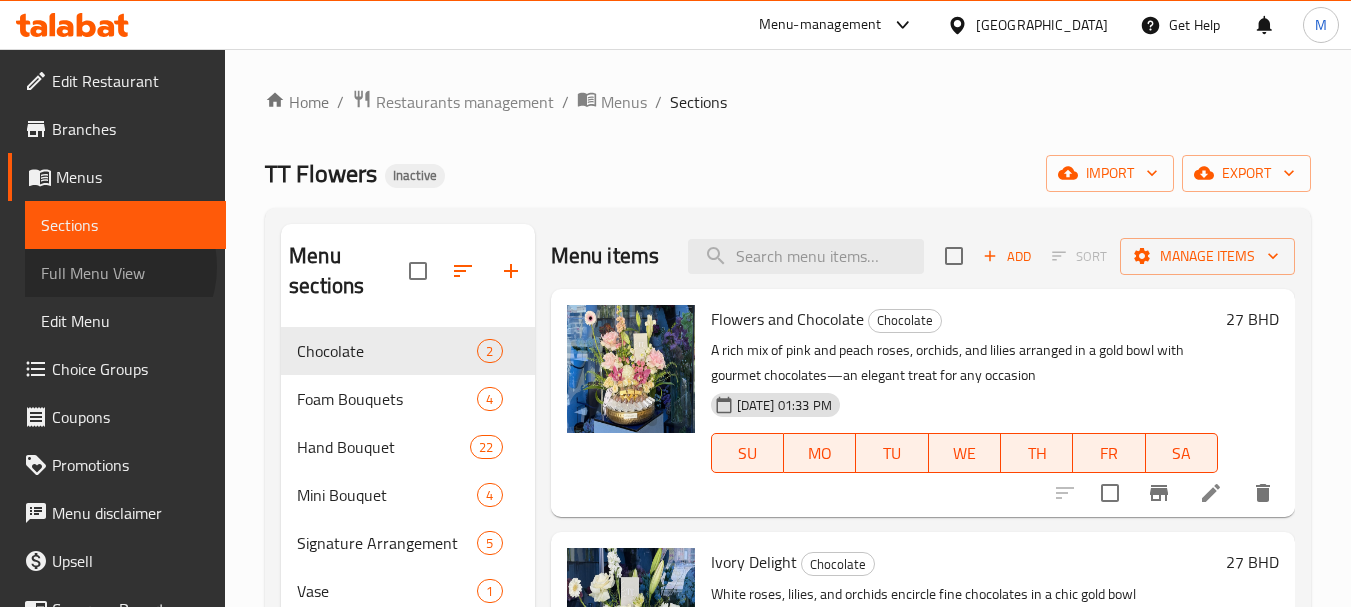 click on "Full Menu View" at bounding box center (125, 273) 